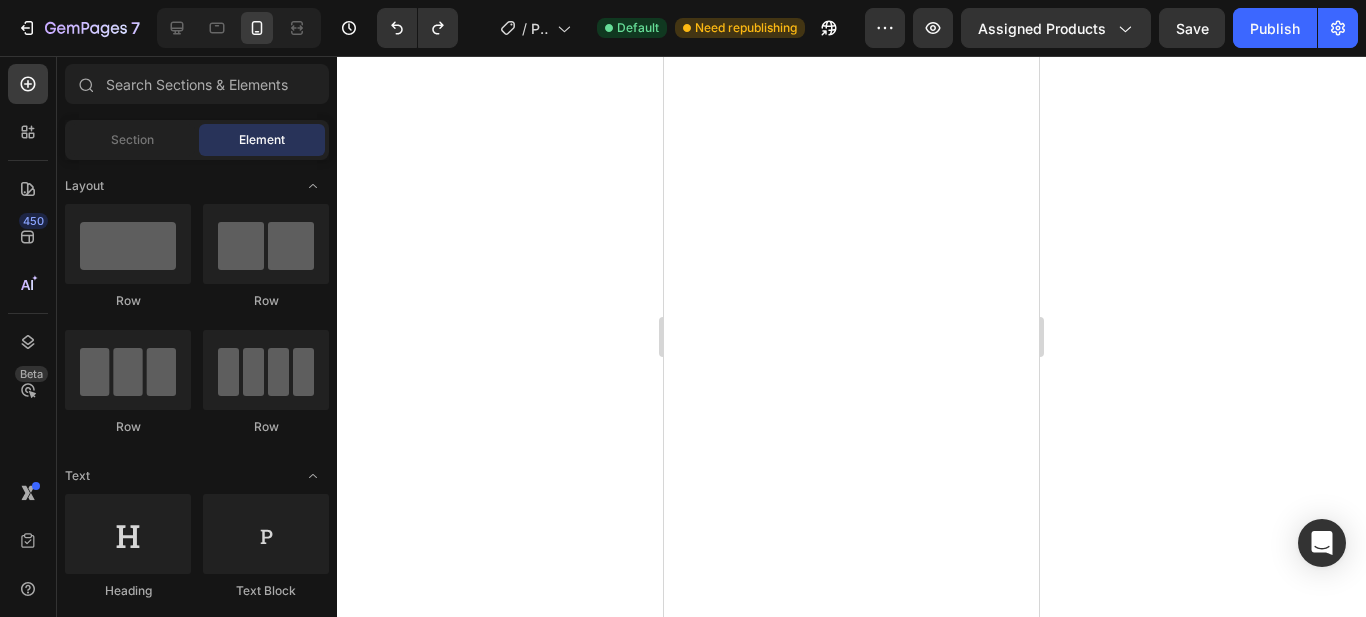 scroll, scrollTop: 0, scrollLeft: 0, axis: both 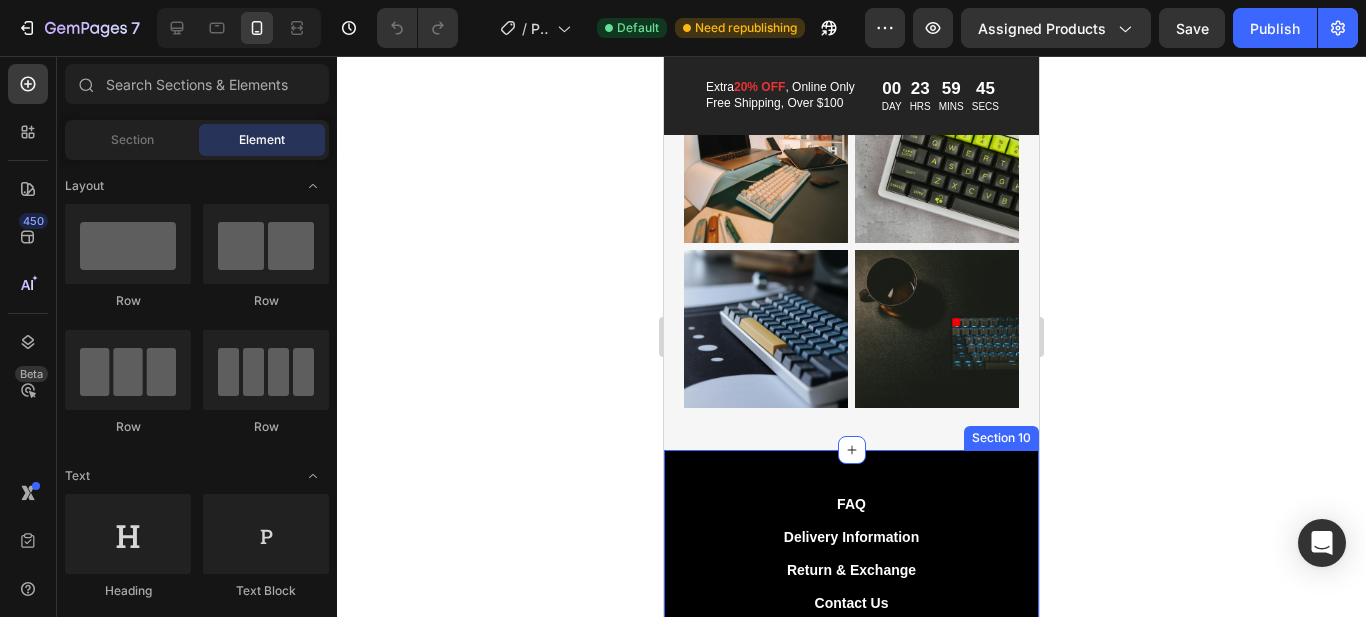 click on "FAQ Button Delivery Information Button Return & Exchange Button Contact Us Button Row
Icon
Icon
Icon Icon List Copyright © 2024 GemPages.  Text Block Image Image Image Image Image Row Row Section 10" at bounding box center [851, 634] 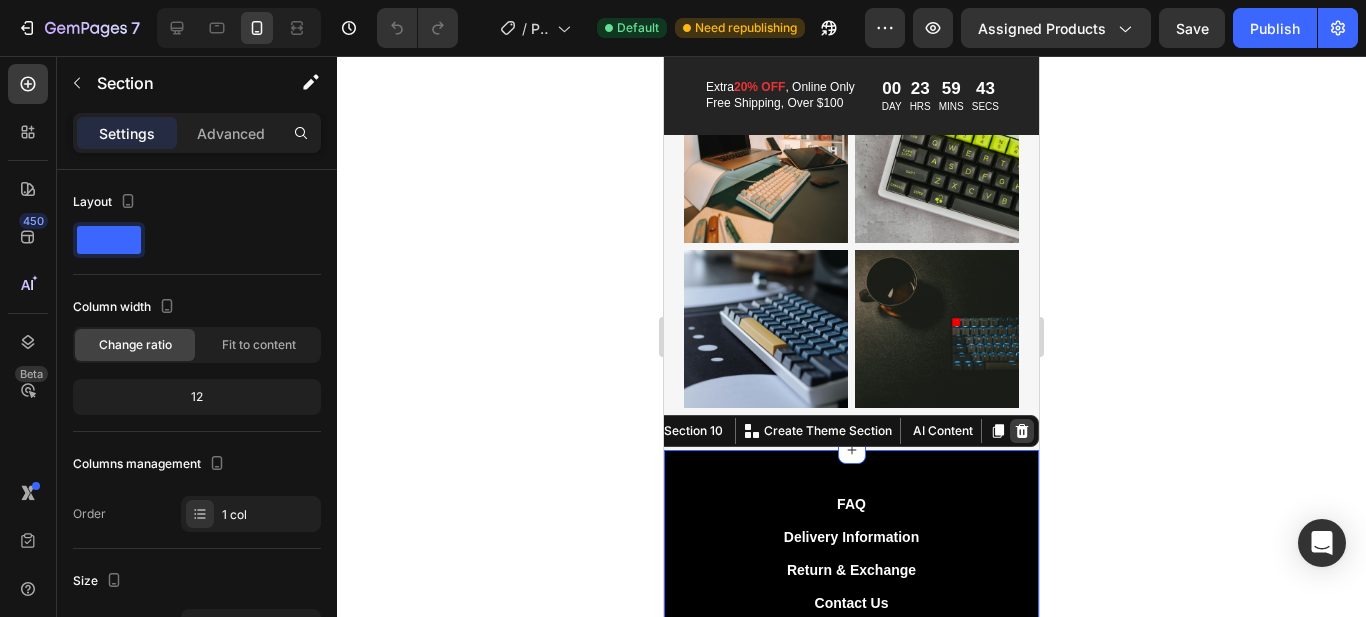 click 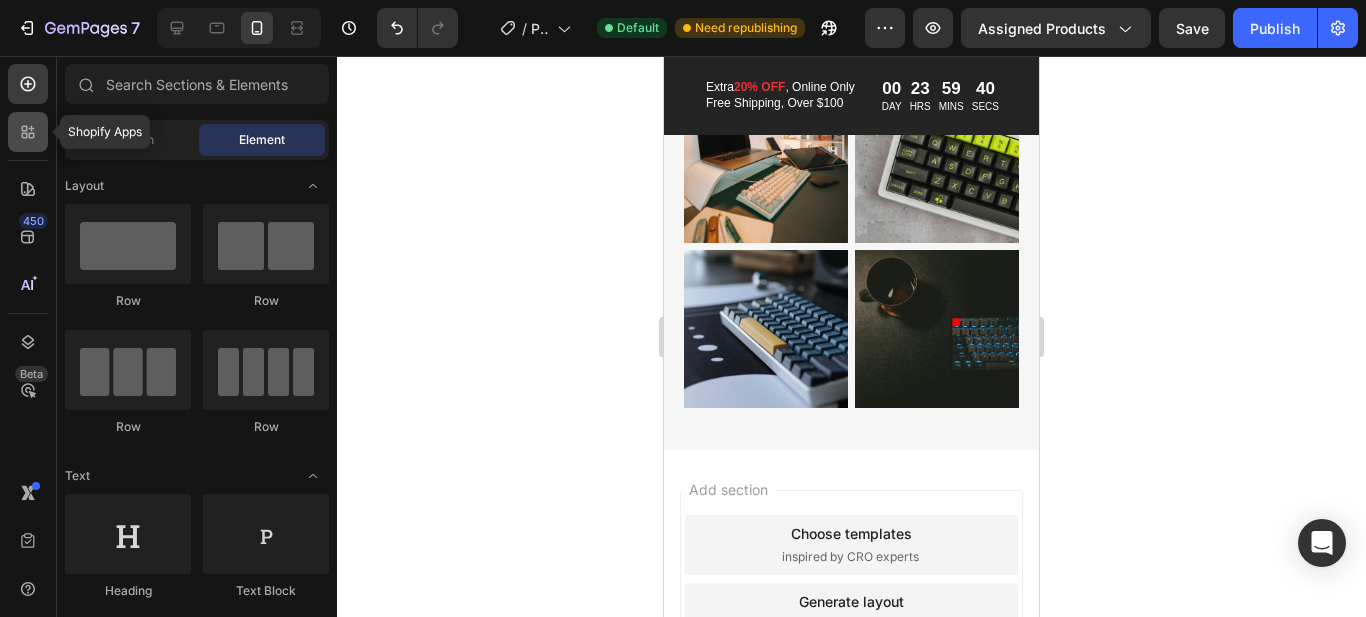 click 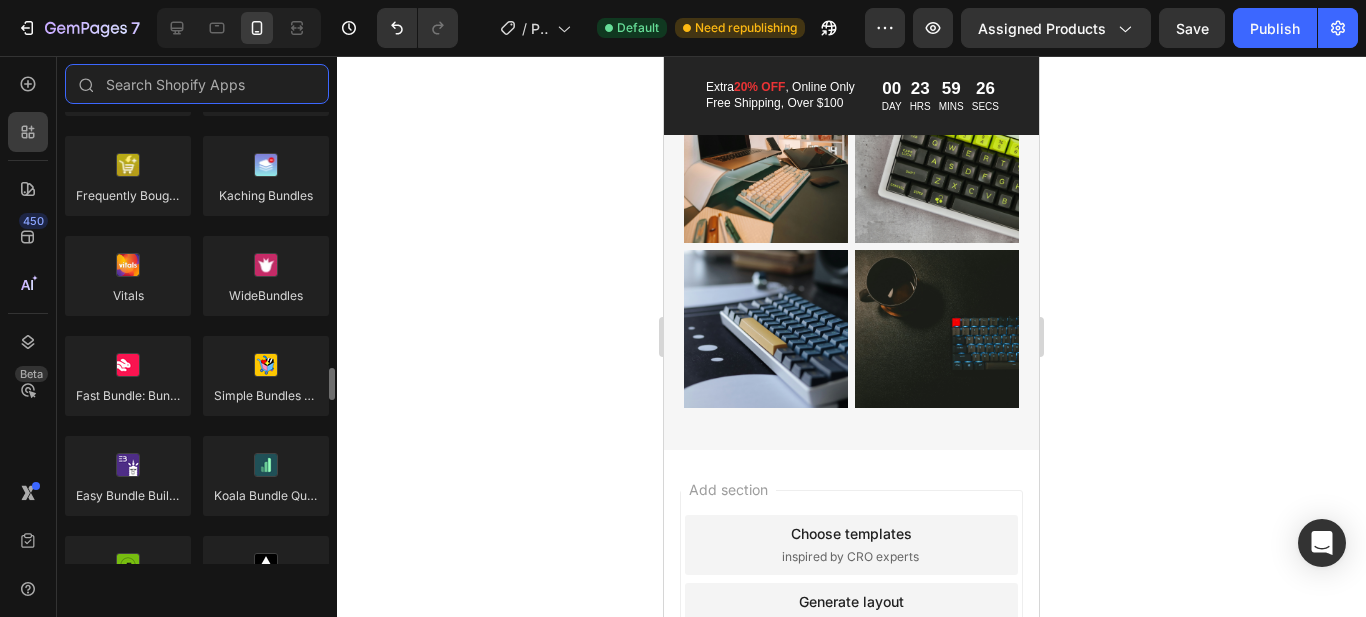scroll, scrollTop: 1729, scrollLeft: 0, axis: vertical 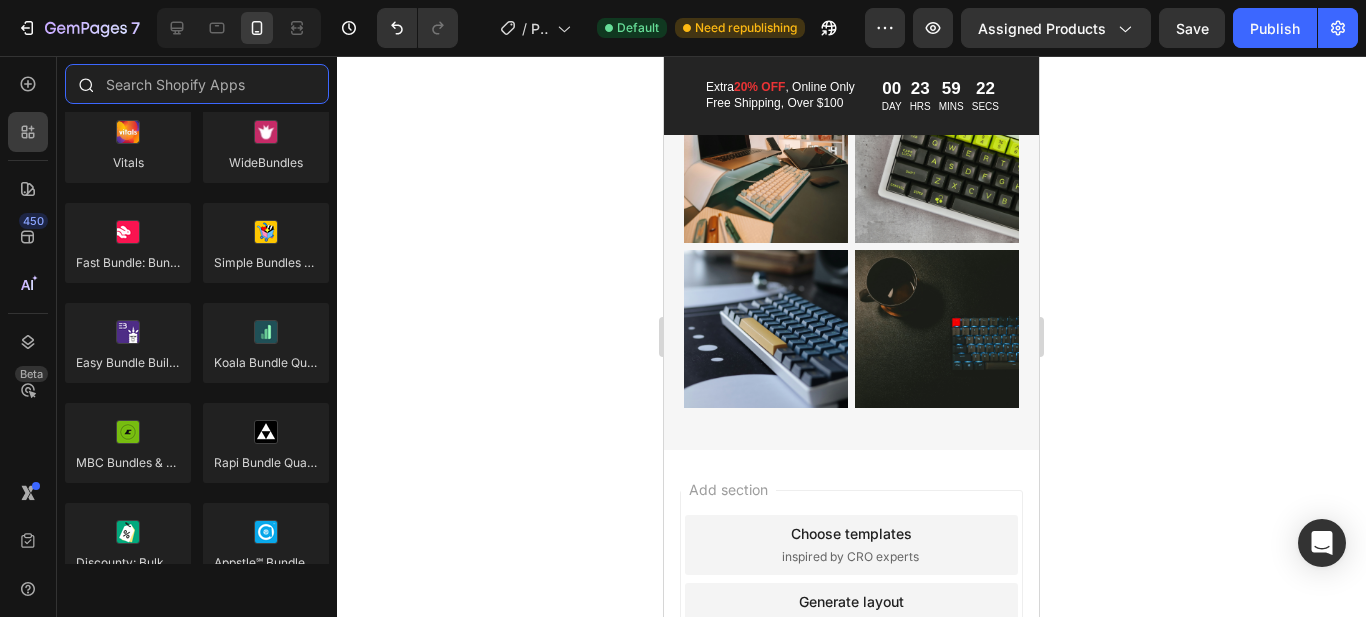 click at bounding box center [197, 84] 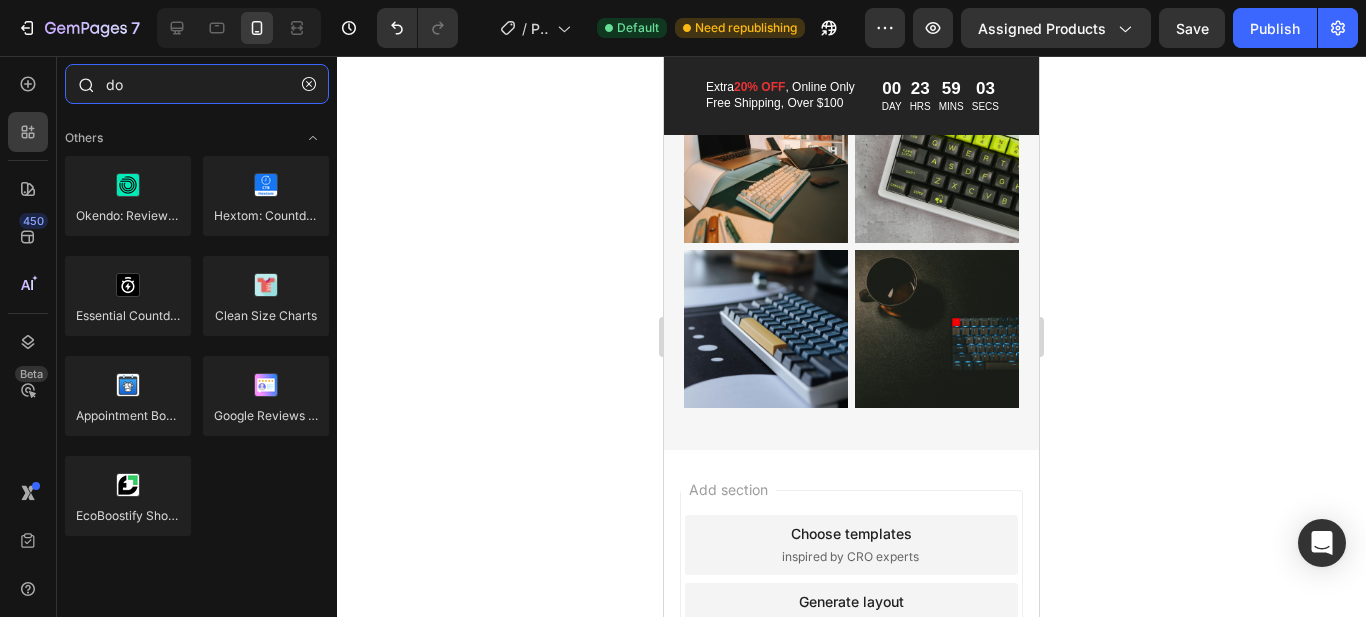 type on "d" 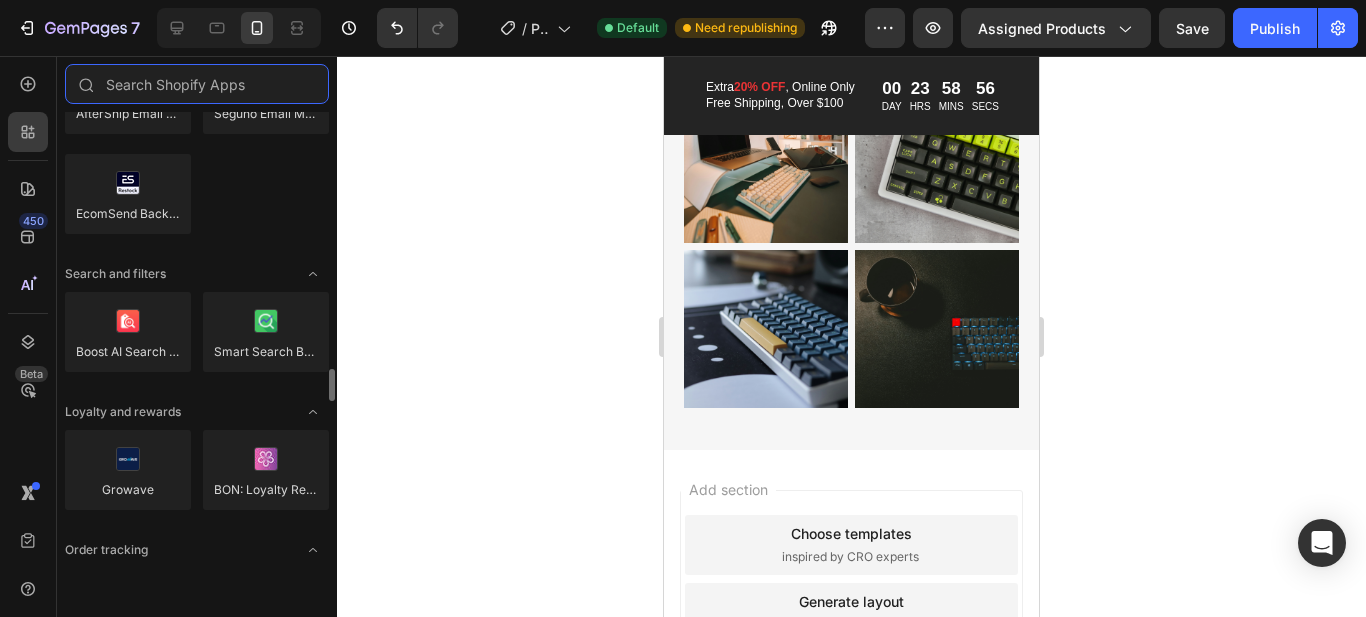 scroll, scrollTop: 4257, scrollLeft: 0, axis: vertical 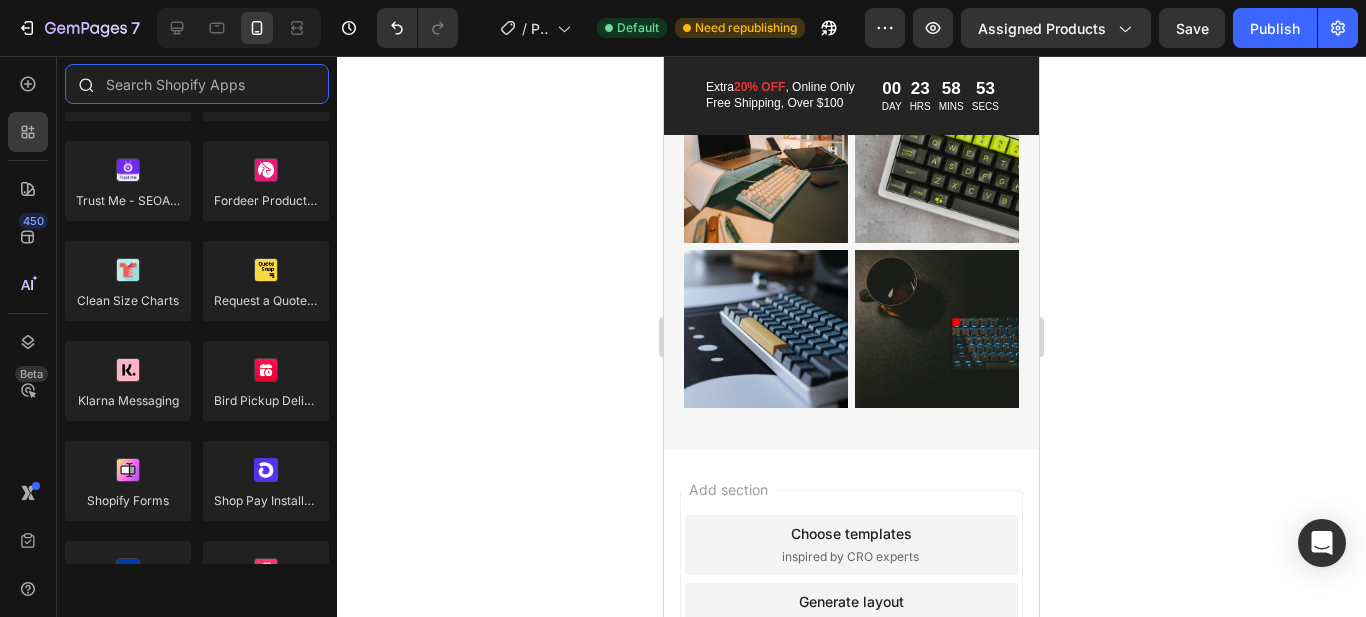 click at bounding box center (197, 84) 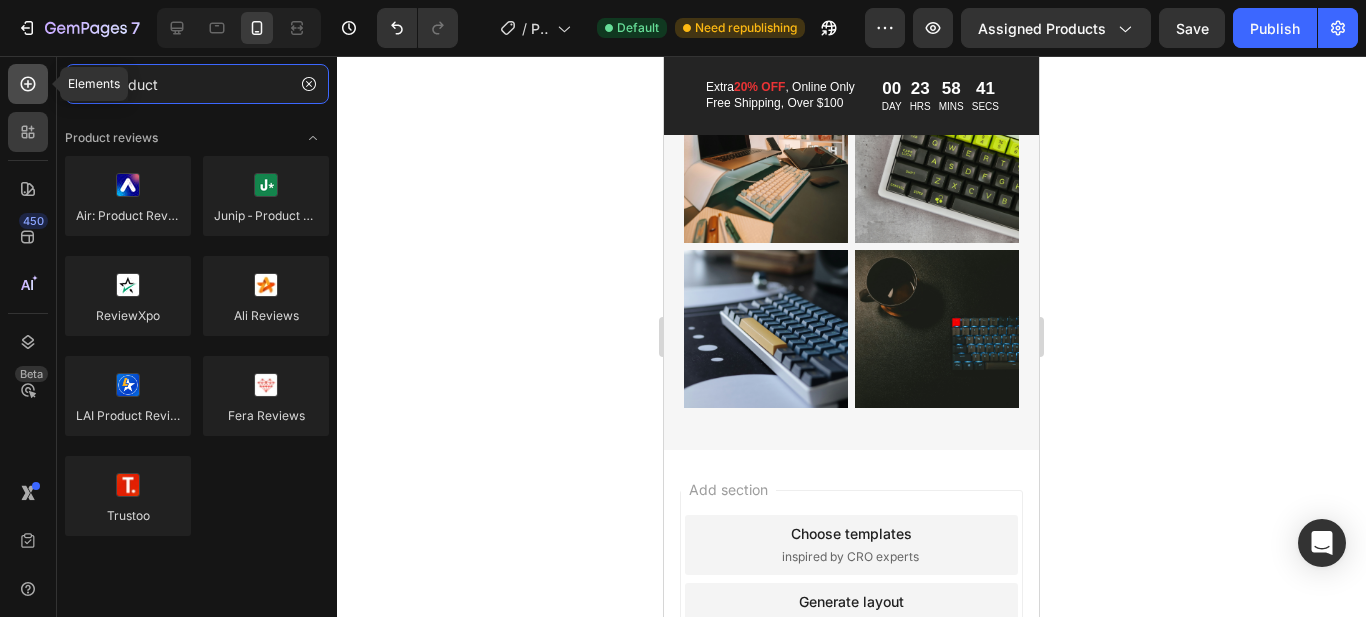 type on "product" 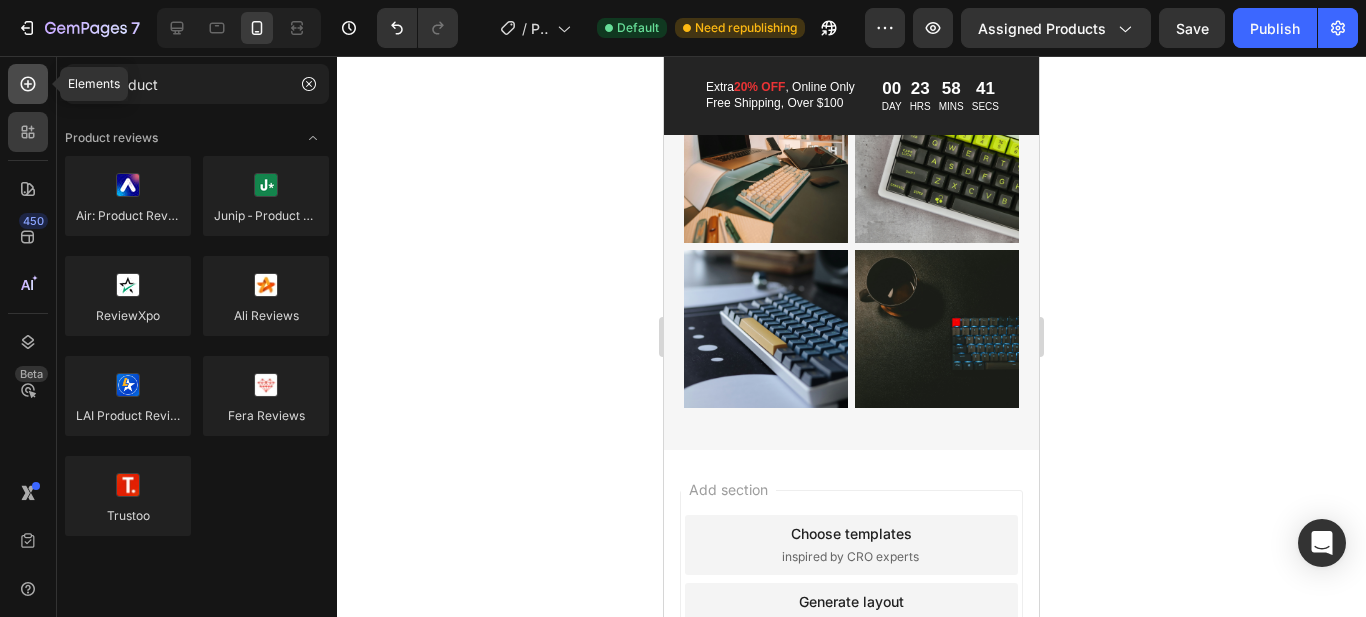click 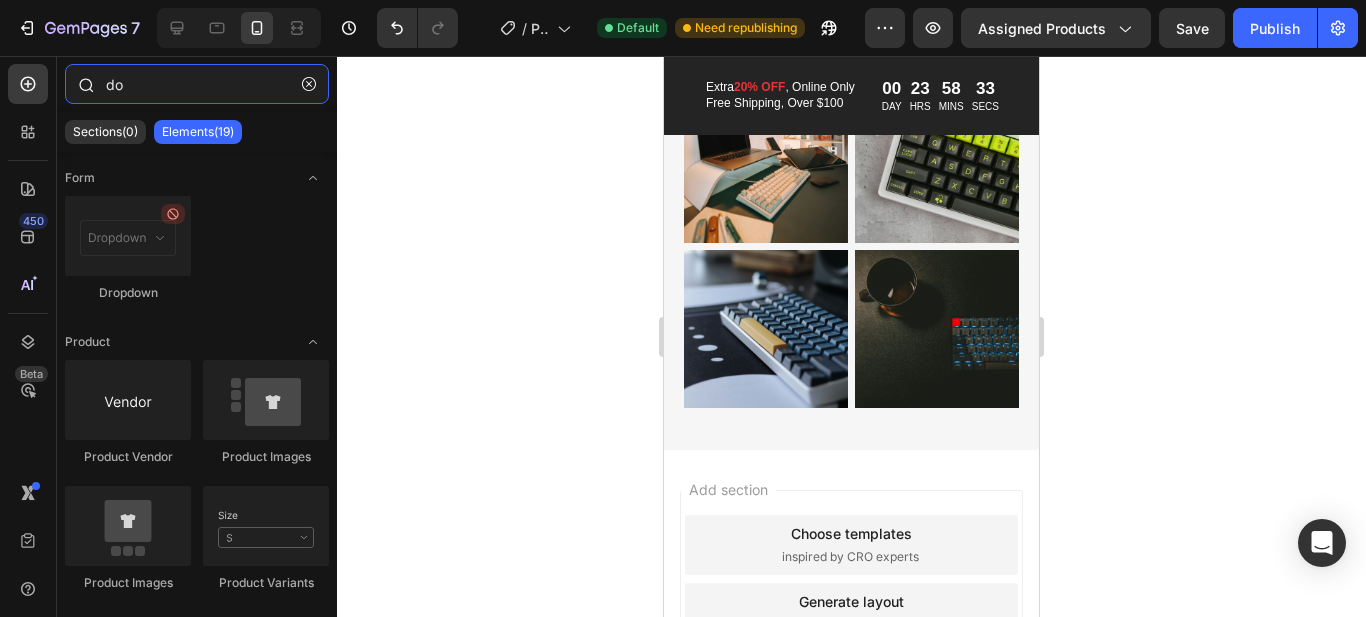 type on "d" 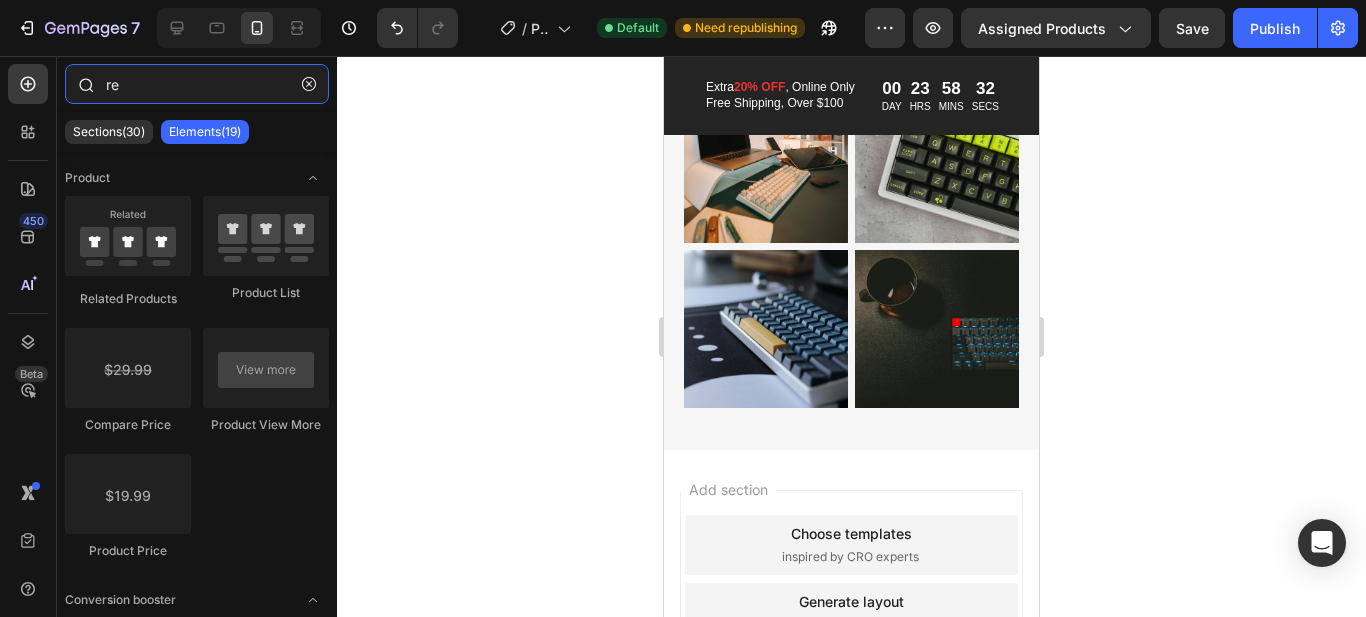 type on "rev" 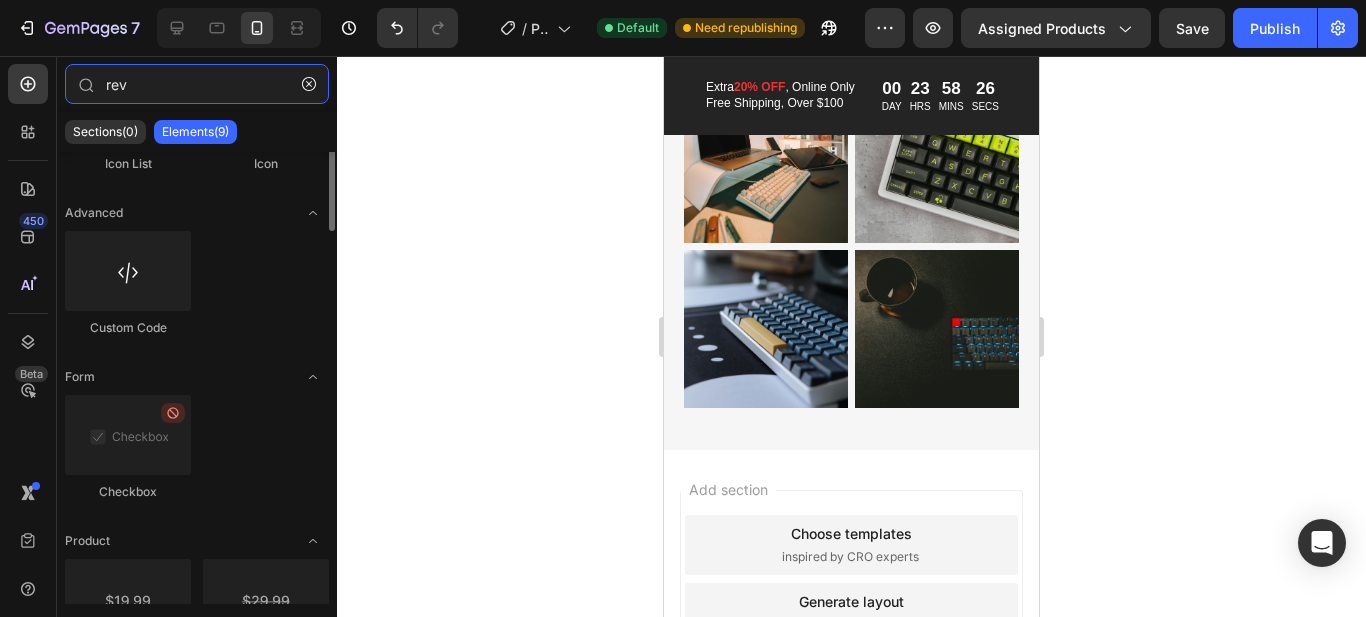 scroll, scrollTop: 0, scrollLeft: 0, axis: both 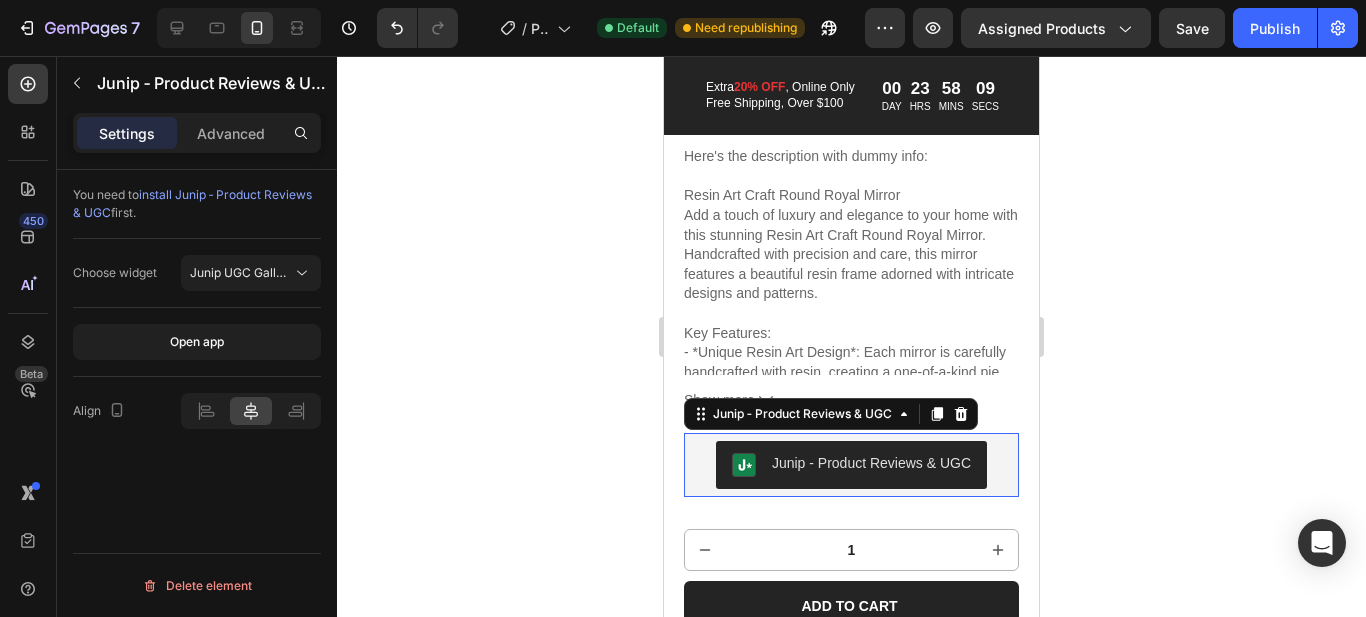 click on "Junip ‑ Product Reviews & UGC" at bounding box center [871, 463] 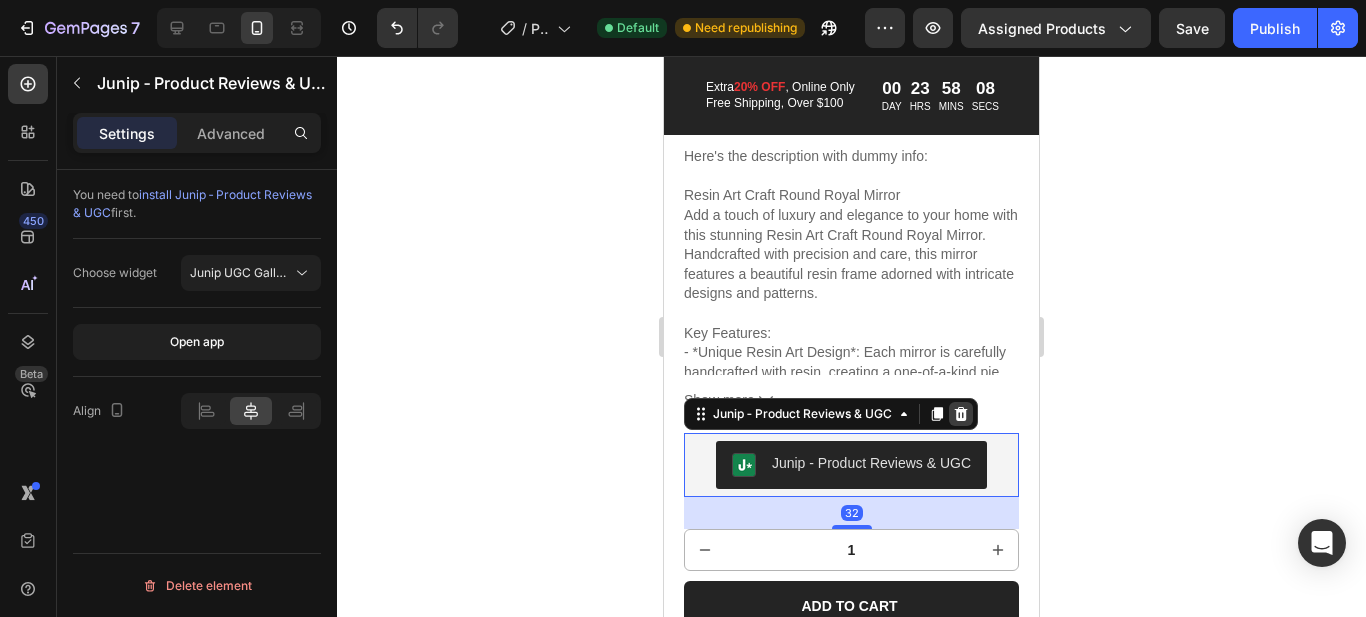 click 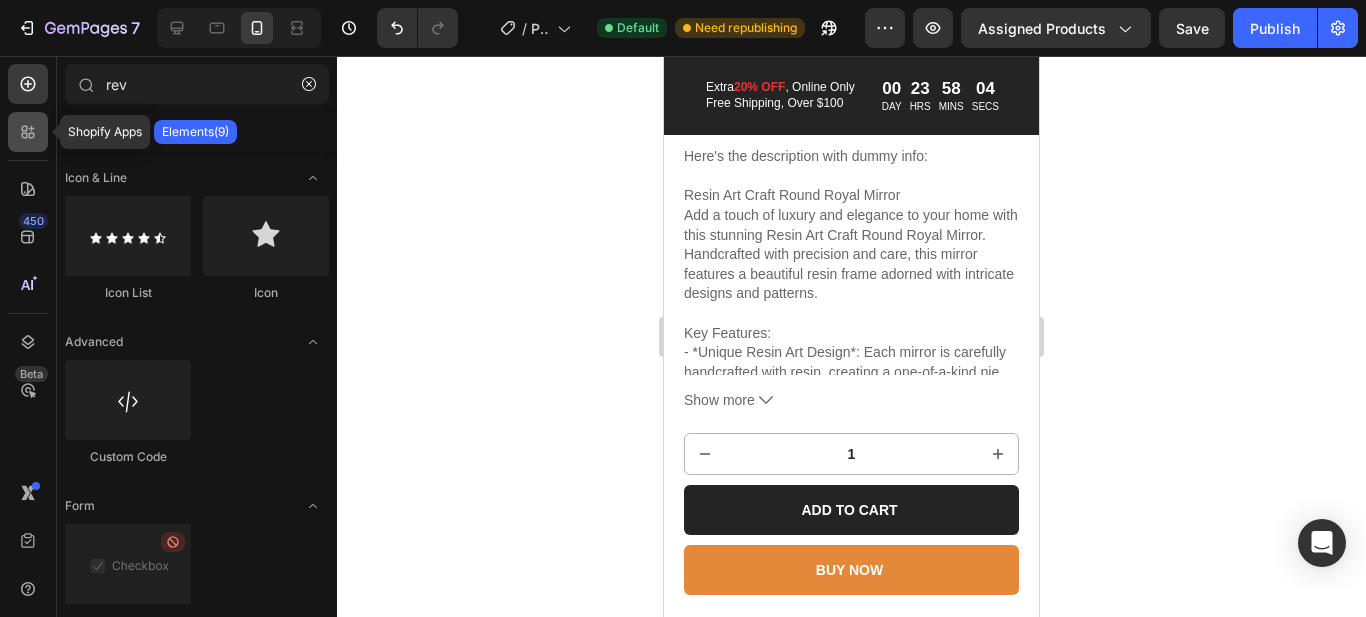 click 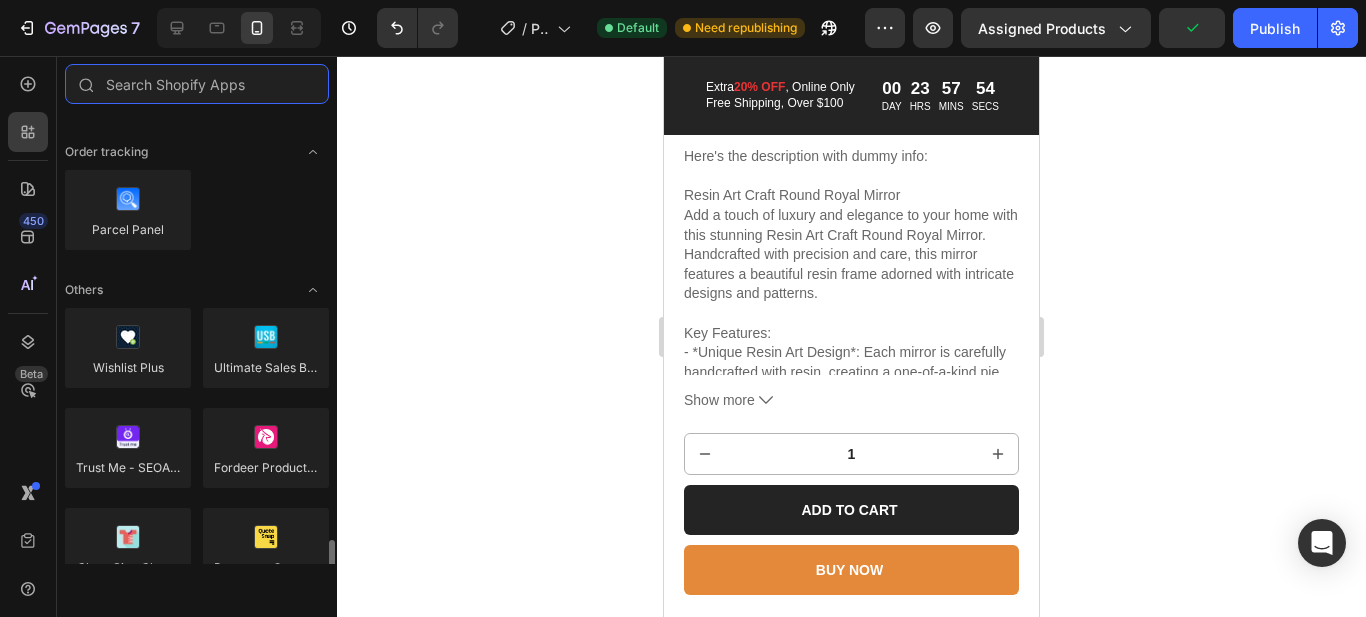 scroll, scrollTop: 4123, scrollLeft: 0, axis: vertical 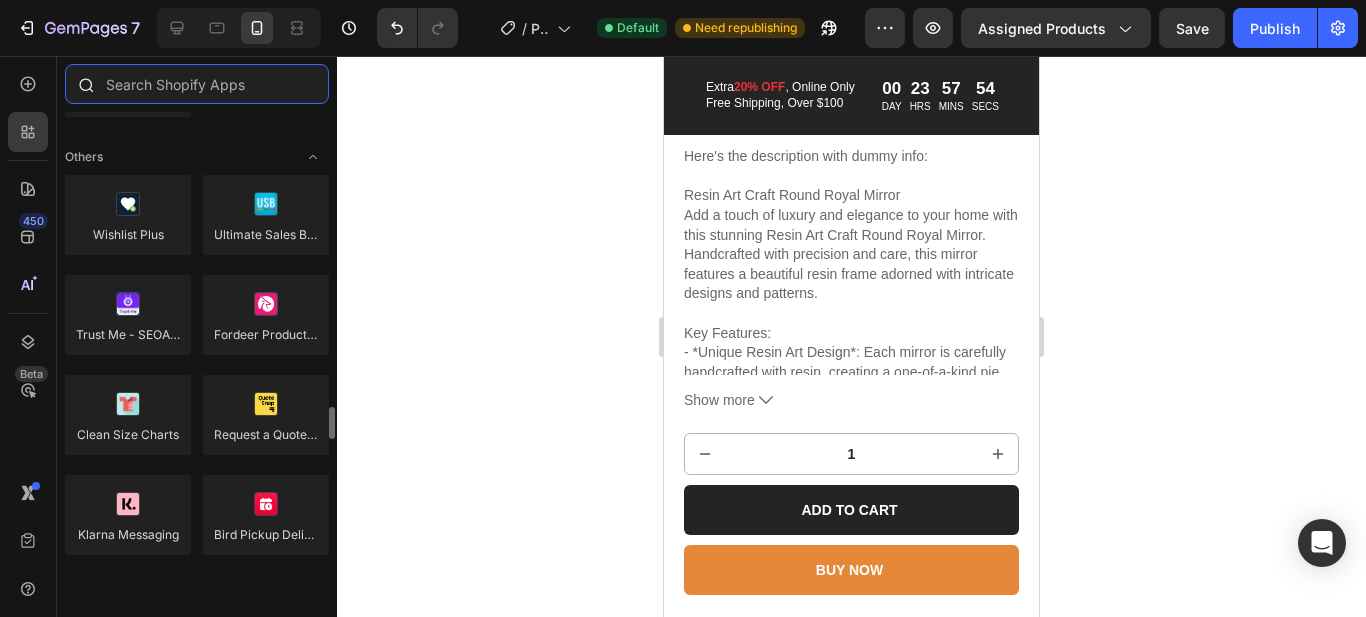 click at bounding box center (197, 84) 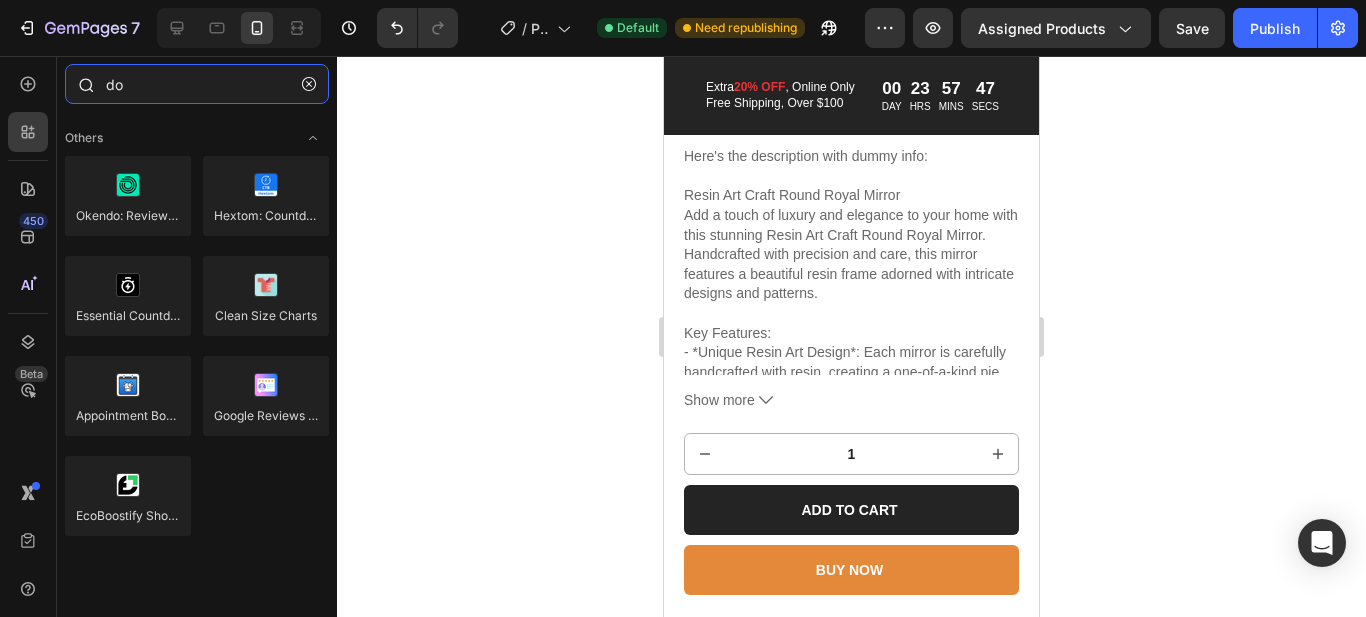 type on "d" 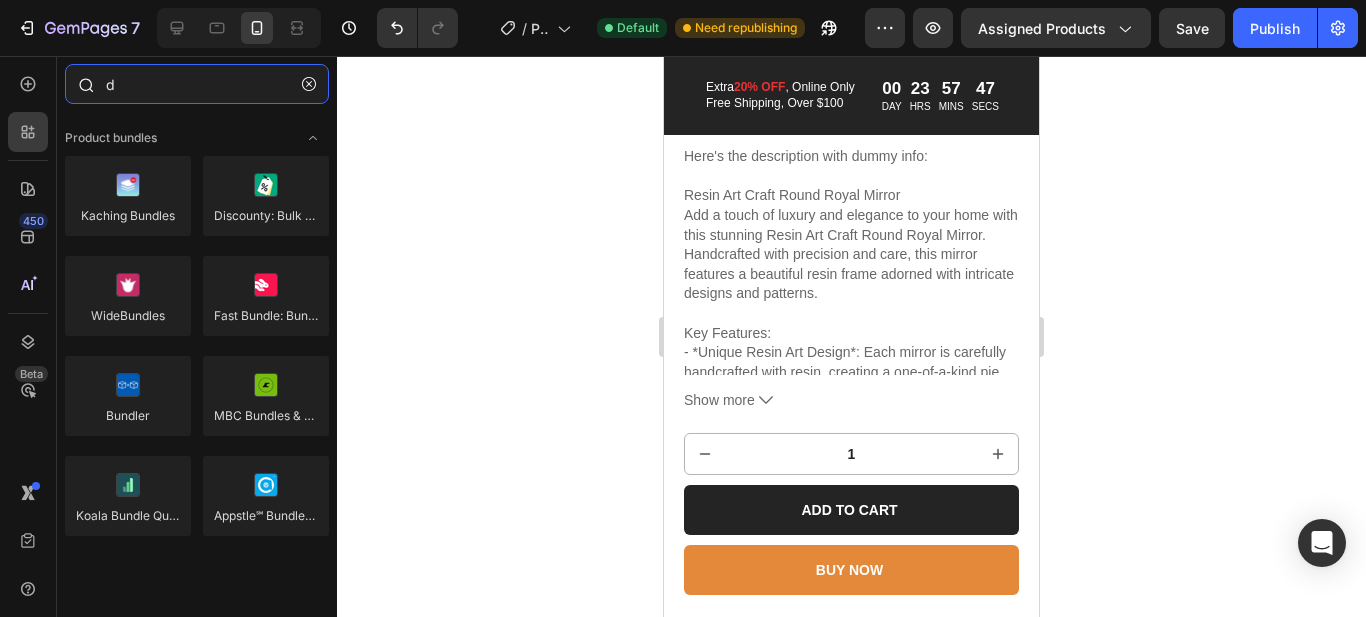 type 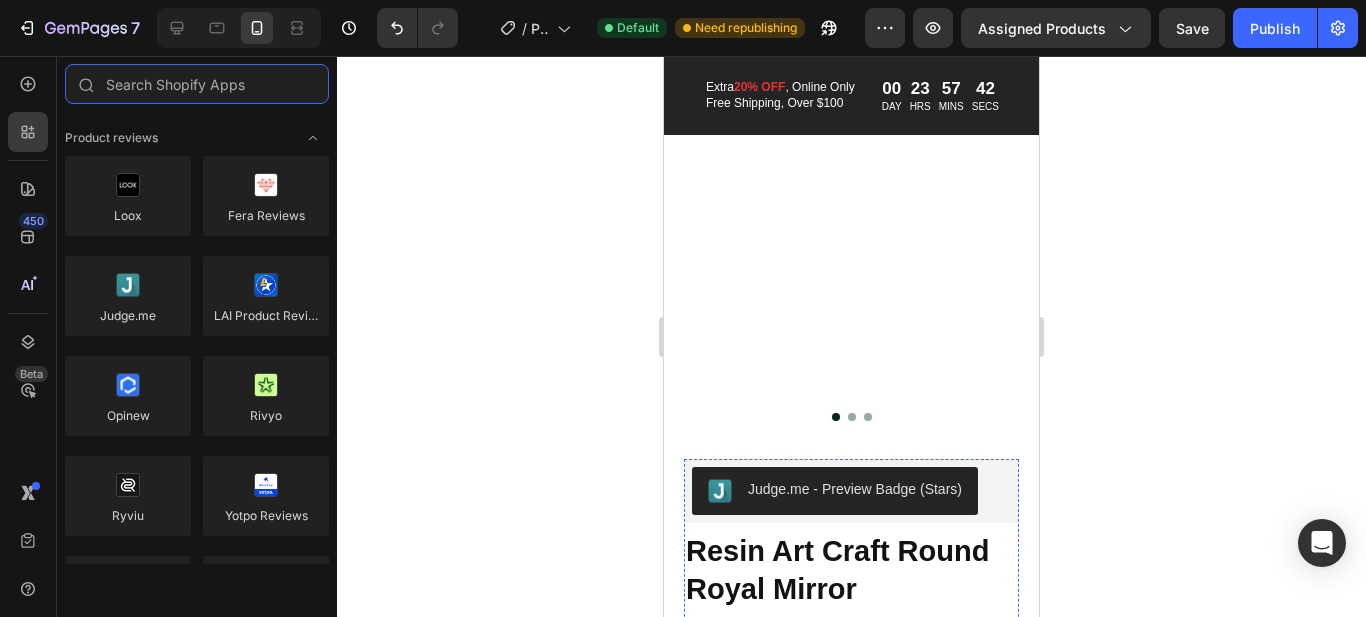 scroll, scrollTop: 0, scrollLeft: 0, axis: both 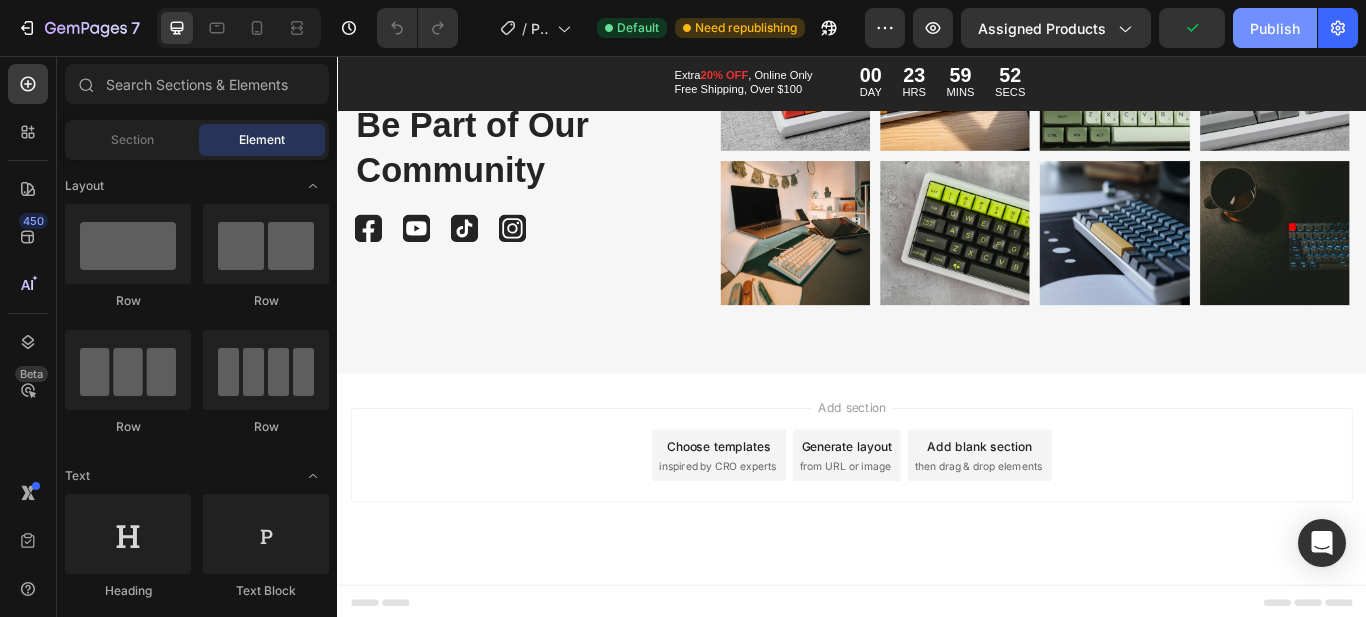 click on "Publish" at bounding box center (1275, 28) 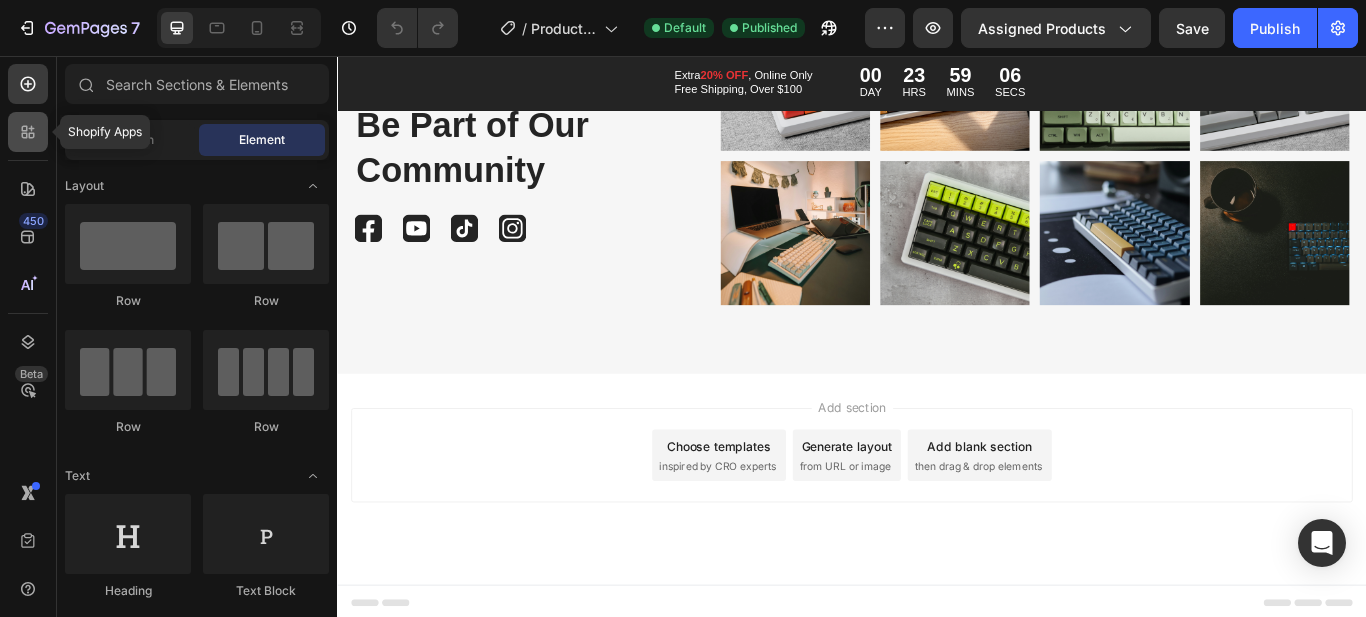 click 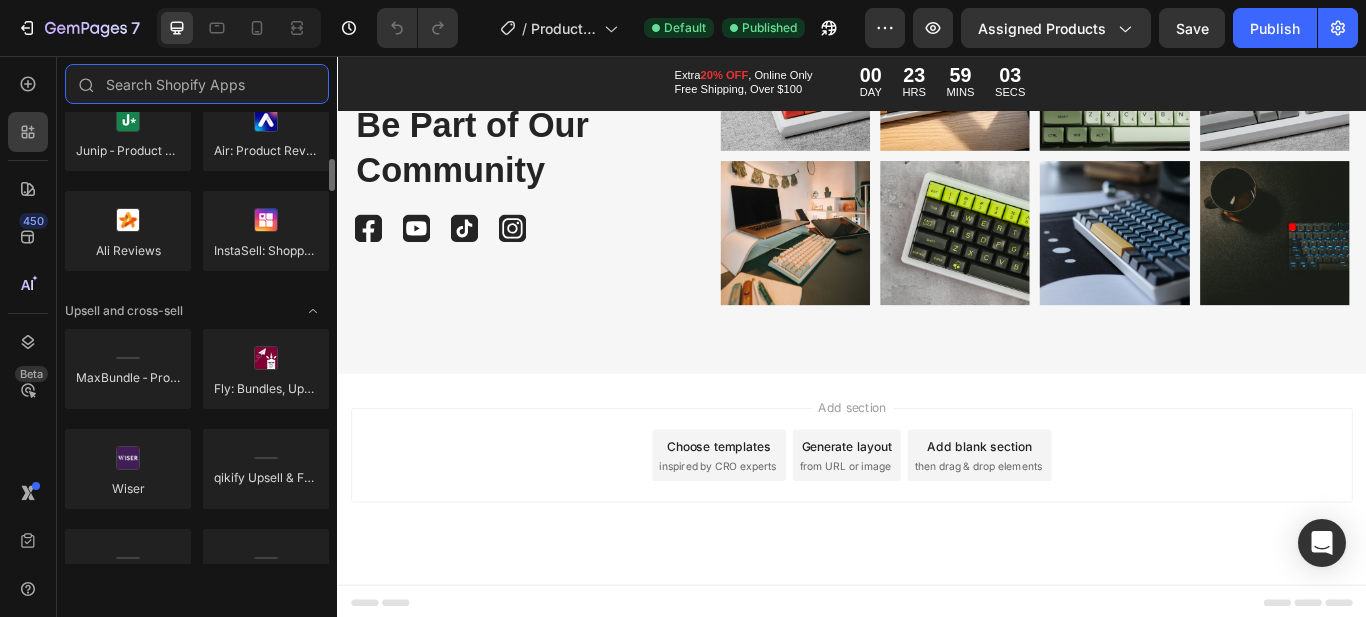 scroll, scrollTop: 798, scrollLeft: 0, axis: vertical 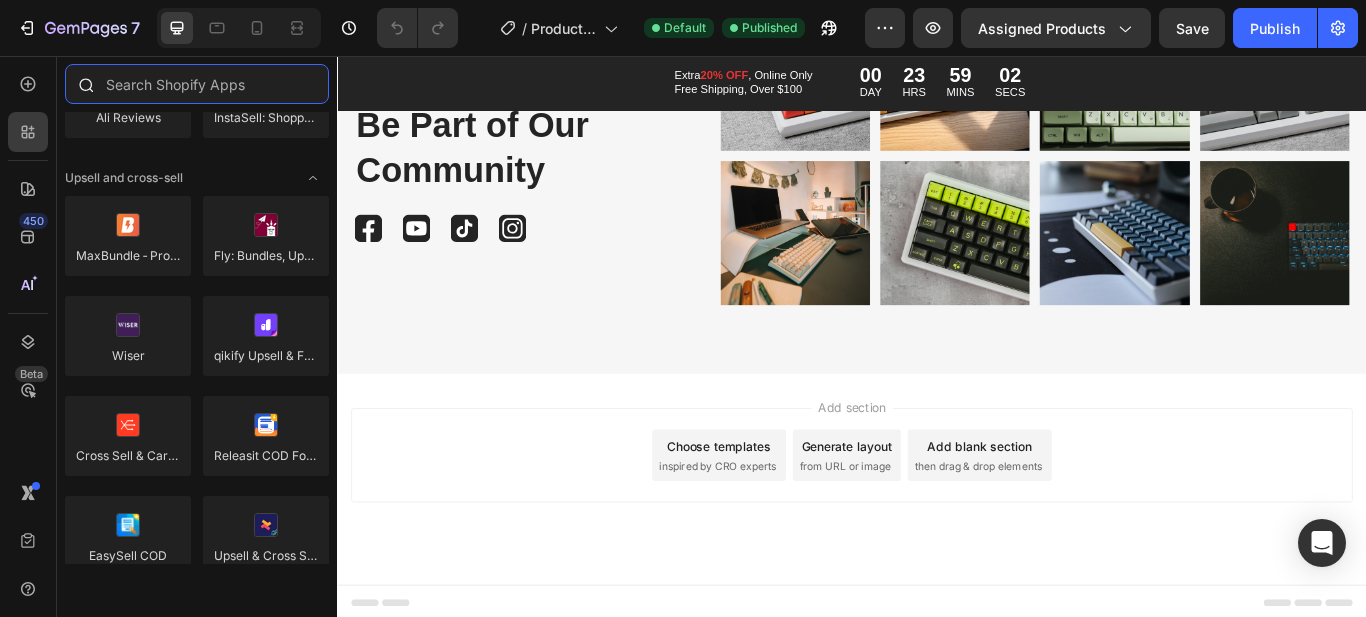 click at bounding box center (197, 84) 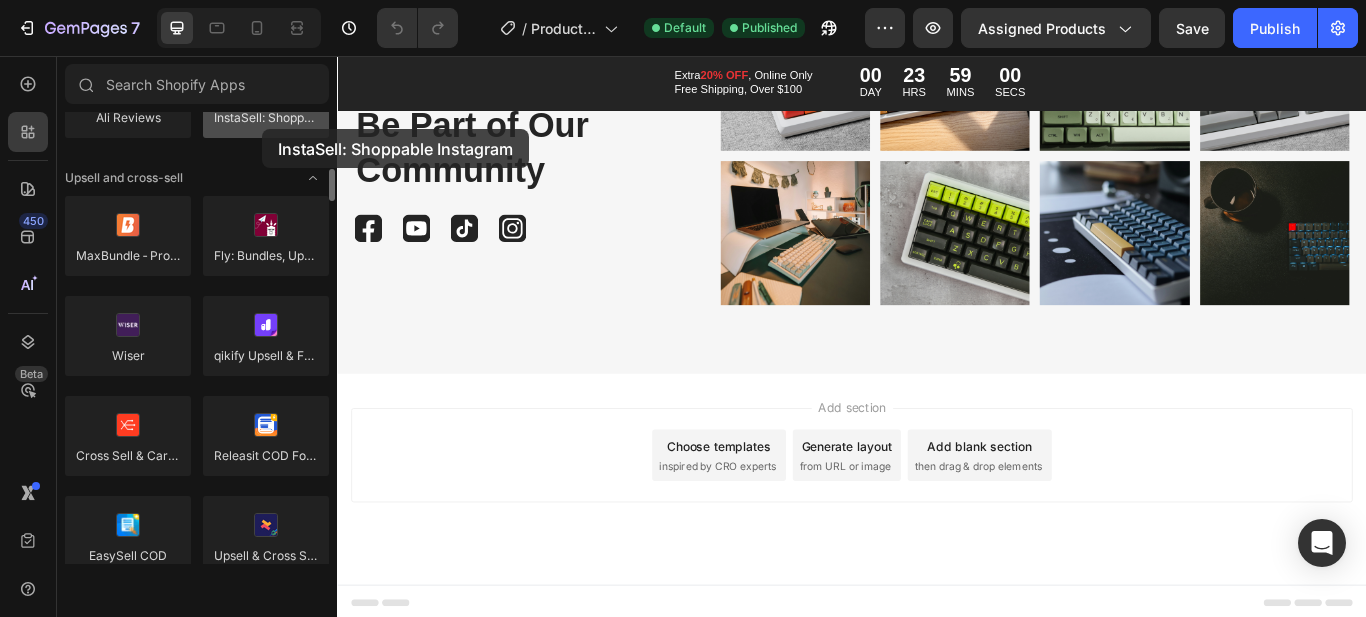 click at bounding box center [266, 98] 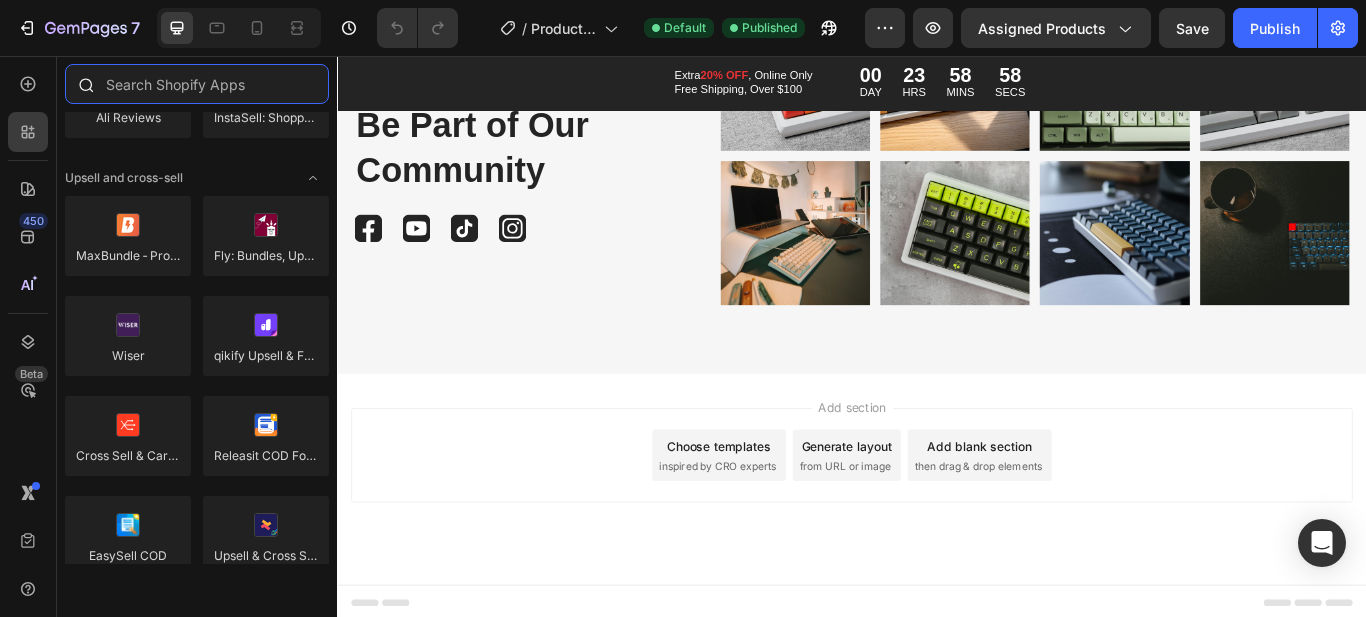 click at bounding box center (197, 84) 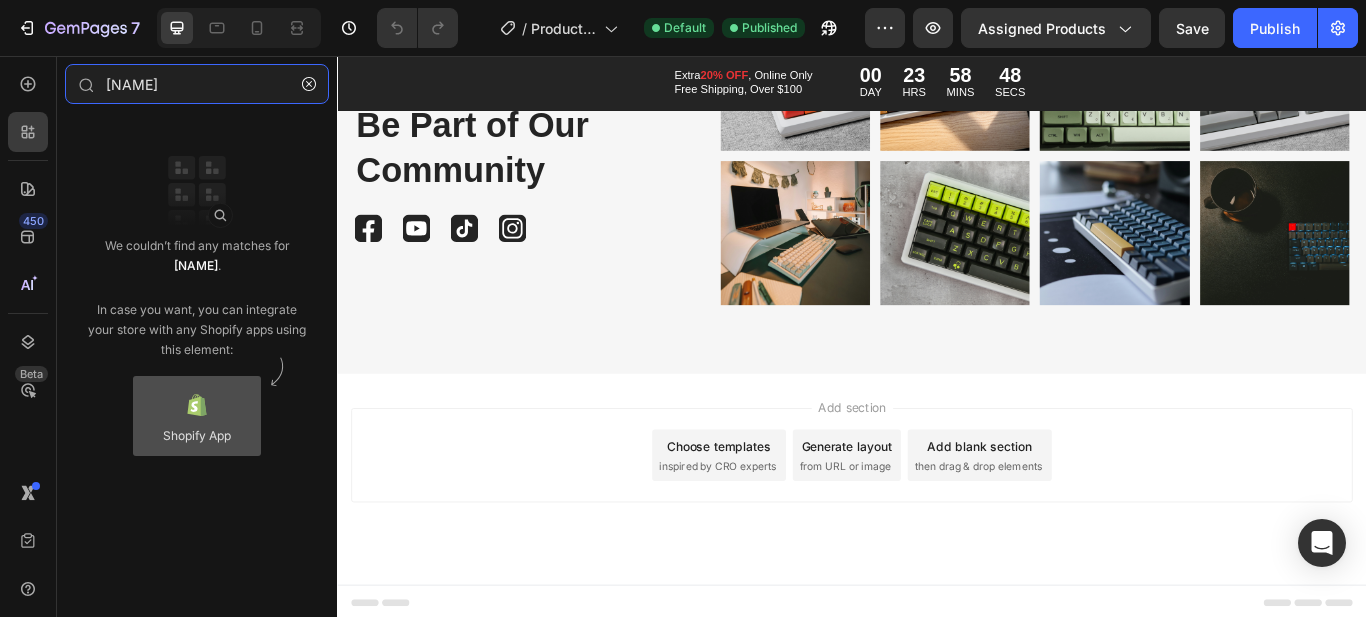 type on "dora" 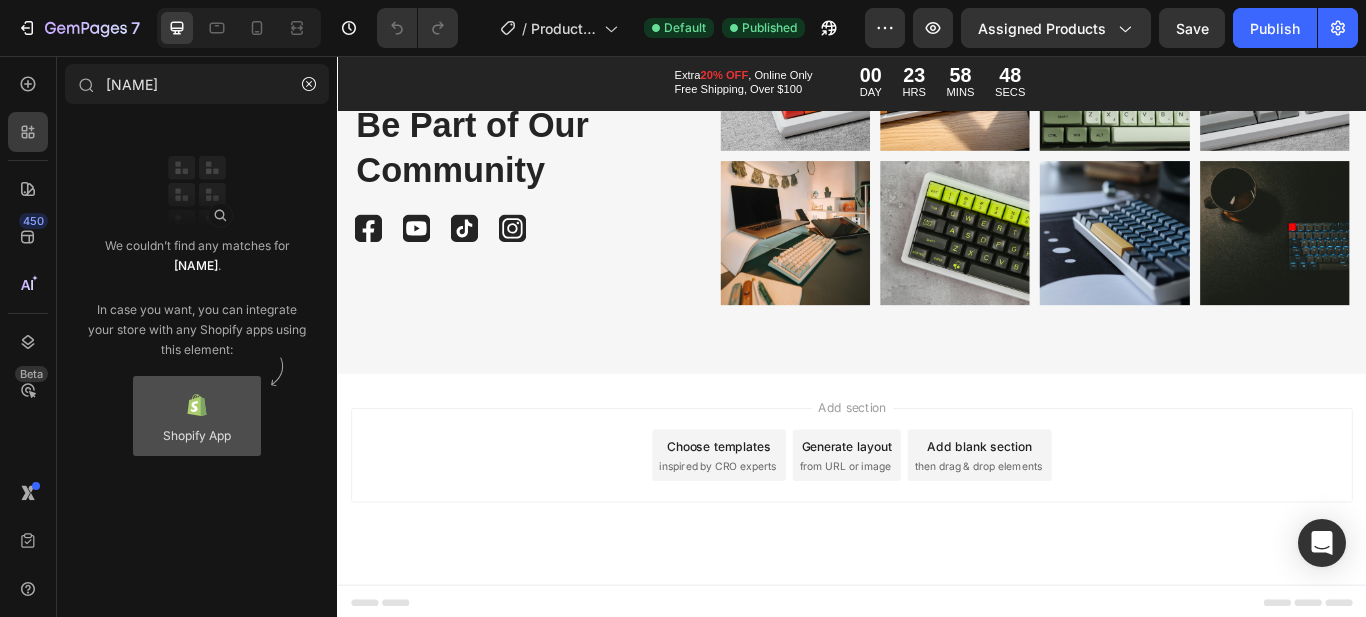 click at bounding box center [197, 416] 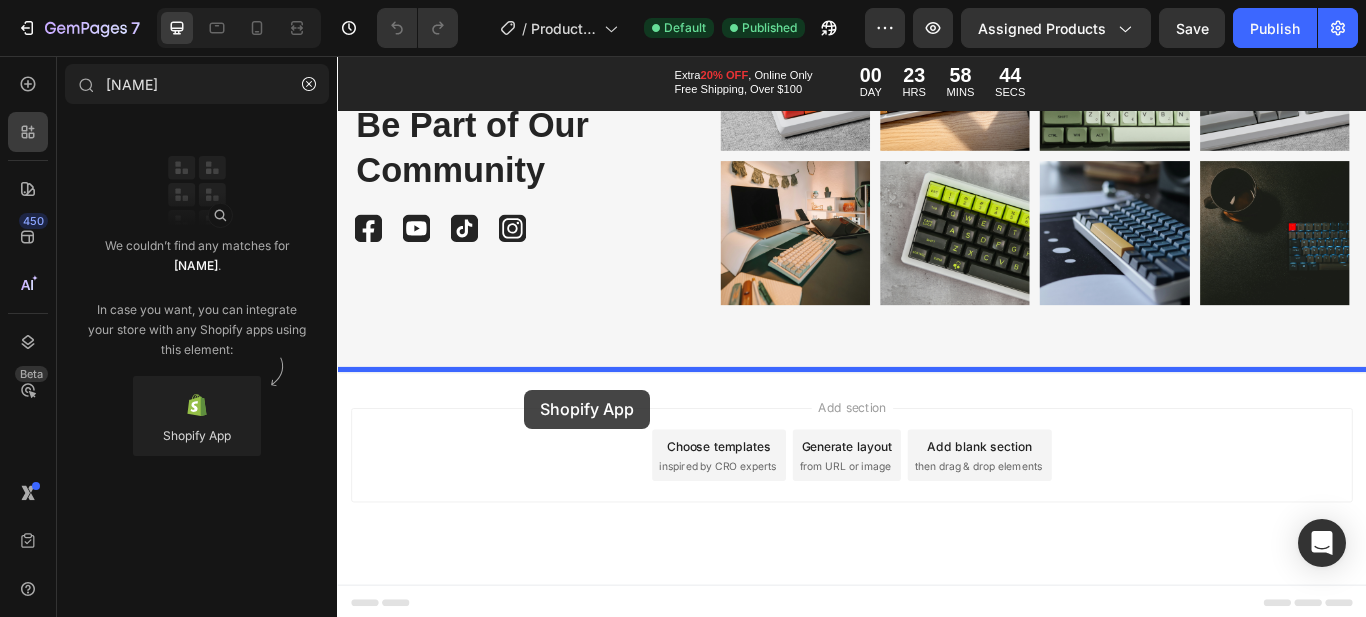 drag, startPoint x: 548, startPoint y: 475, endPoint x: 555, endPoint y: 445, distance: 30.805843 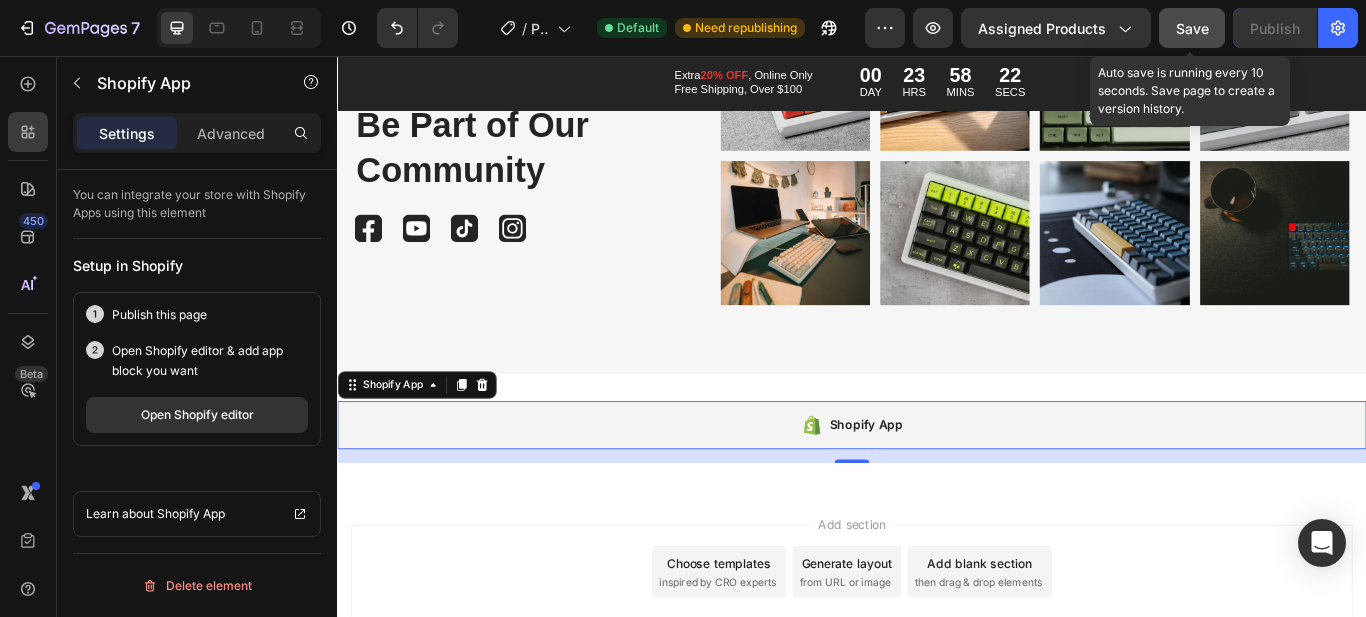click on "Save" at bounding box center [1192, 28] 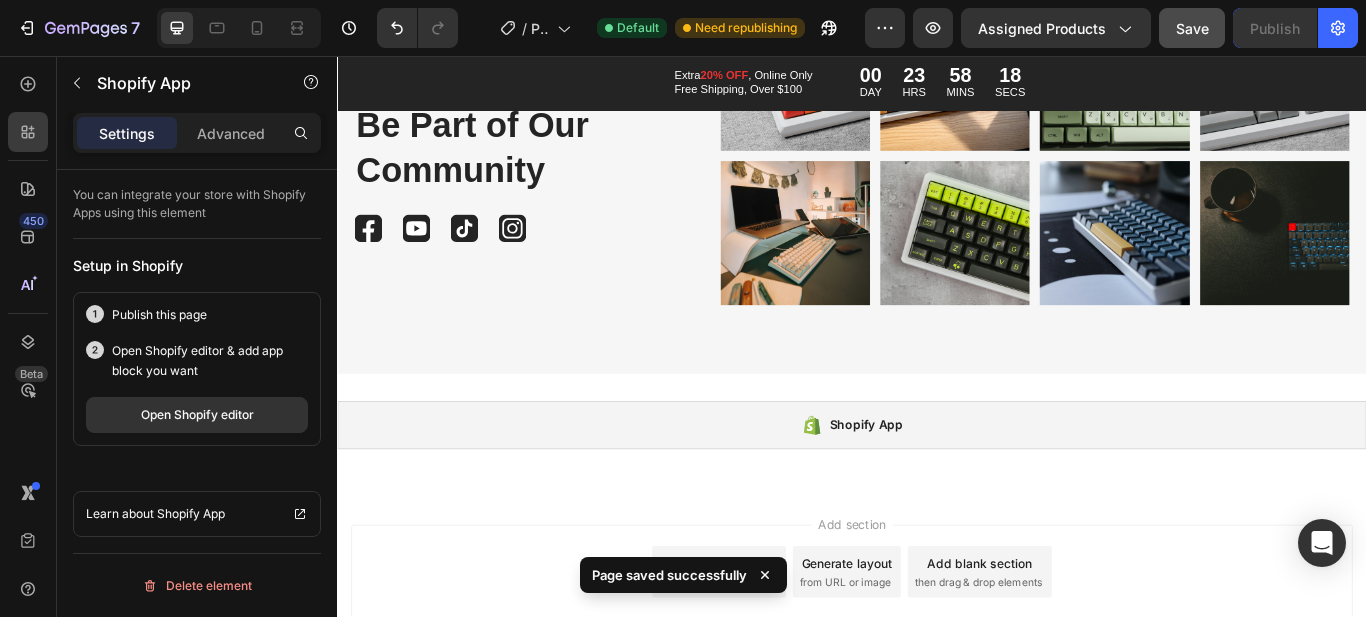 click on "Add section Choose templates inspired by CRO experts Generate layout from URL or image Add blank section then drag & drop elements" at bounding box center (937, 686) 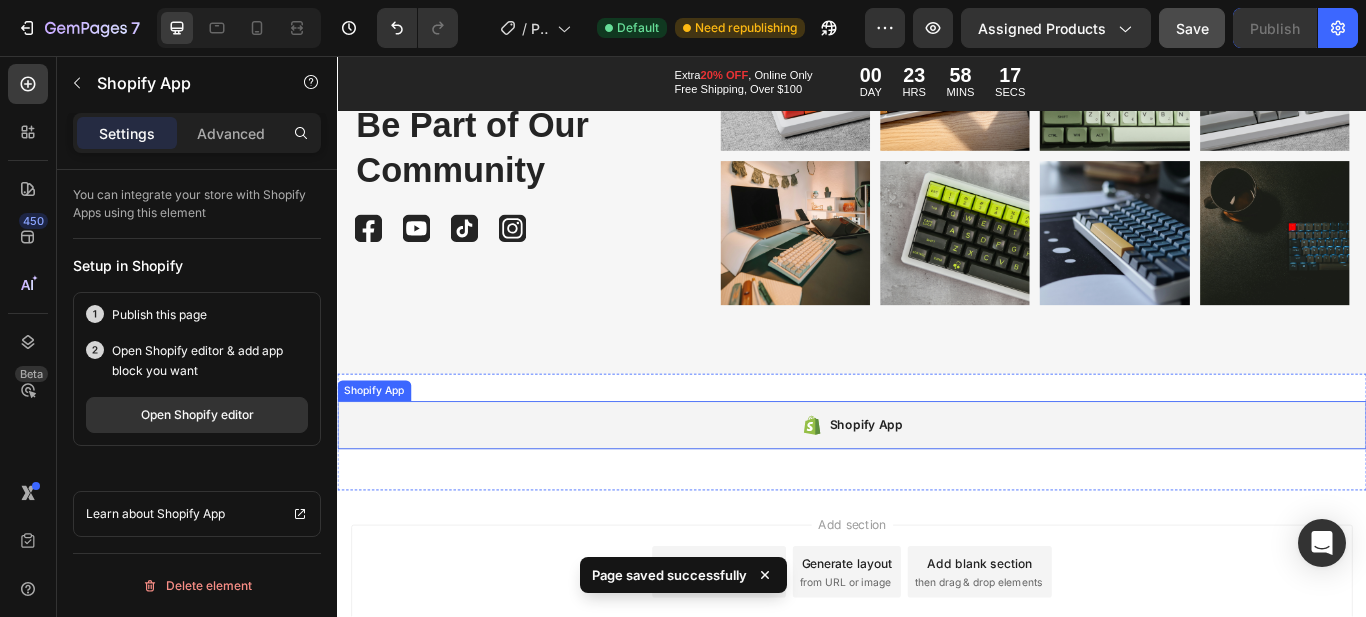 click on "Shopify App" at bounding box center (937, 487) 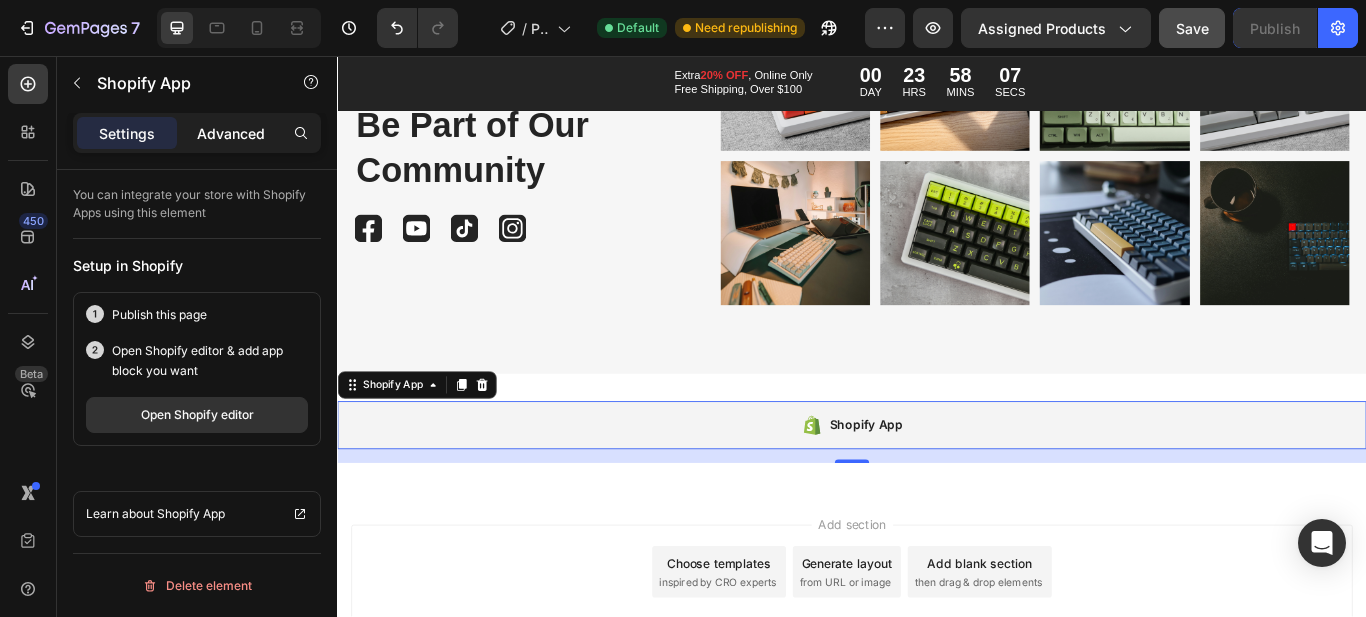 click on "Advanced" at bounding box center (231, 133) 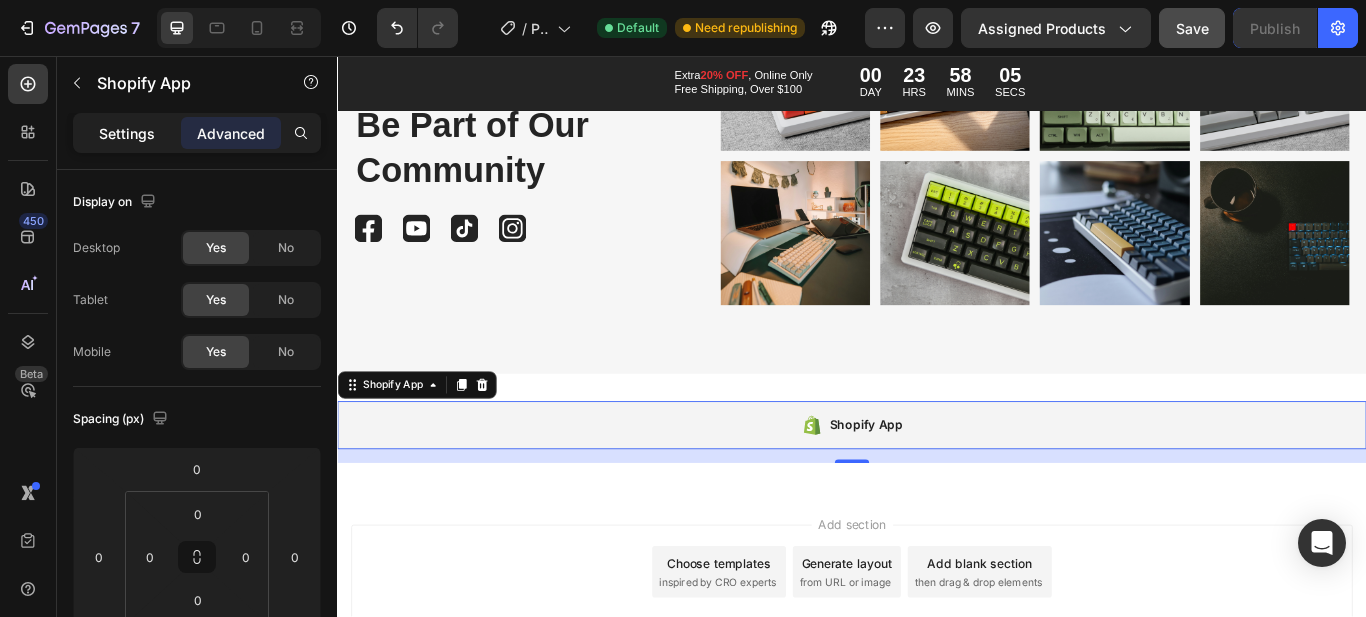 click on "Settings" at bounding box center (127, 133) 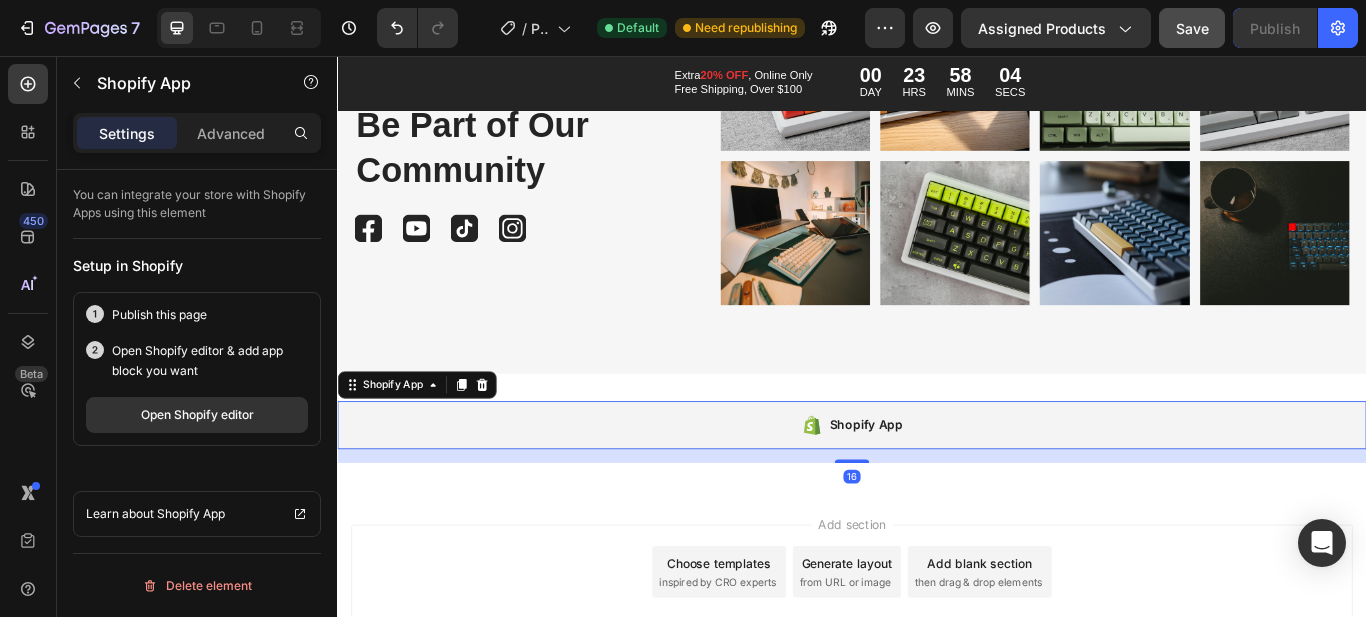 scroll, scrollTop: 6721, scrollLeft: 0, axis: vertical 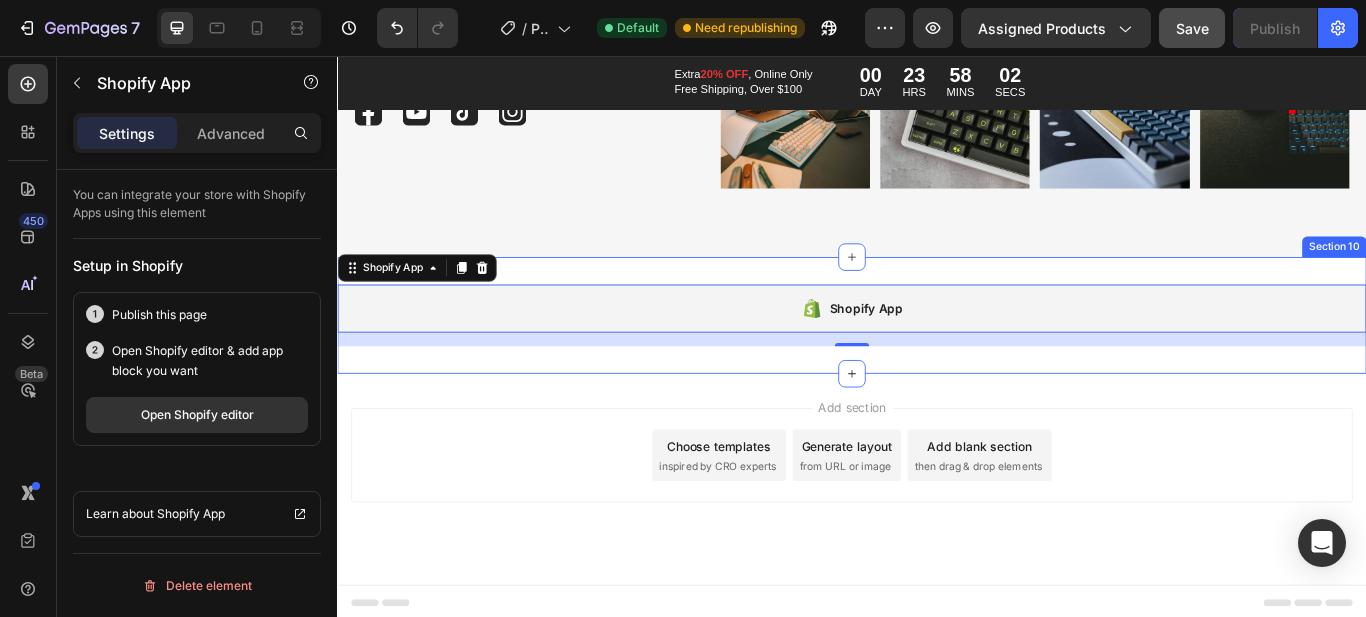 click on "Shopify App Shopify App   16 Section 10" at bounding box center [937, 359] 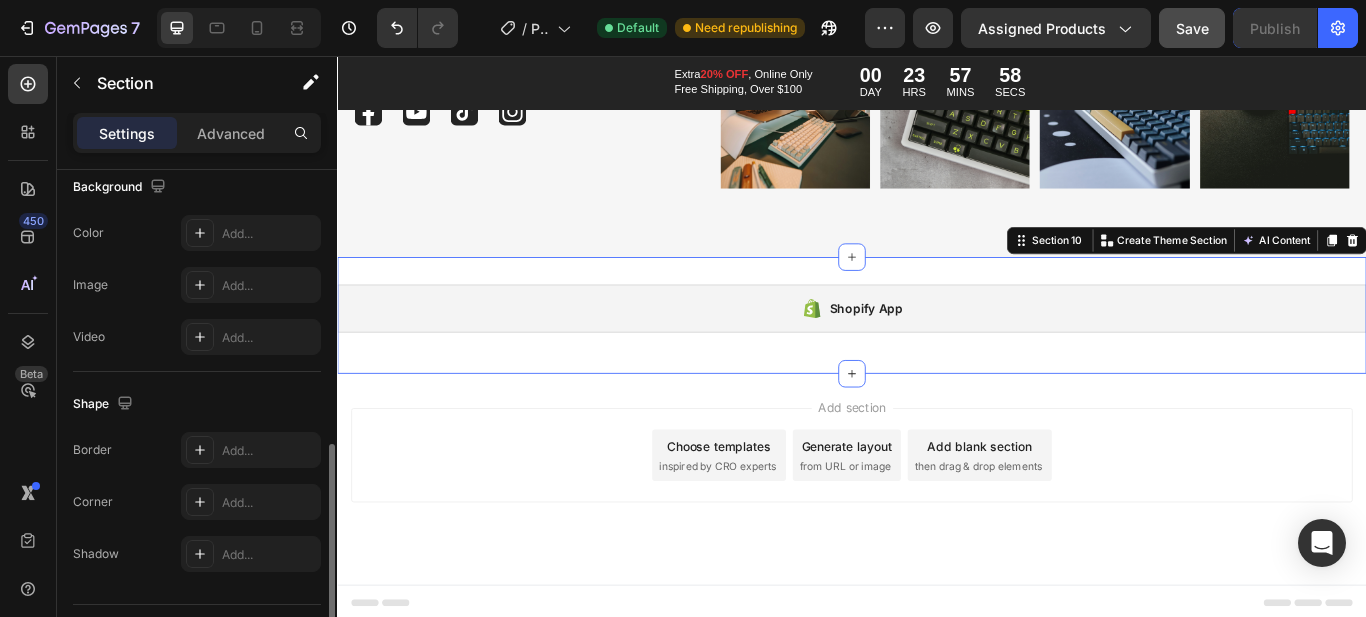 scroll, scrollTop: 0, scrollLeft: 0, axis: both 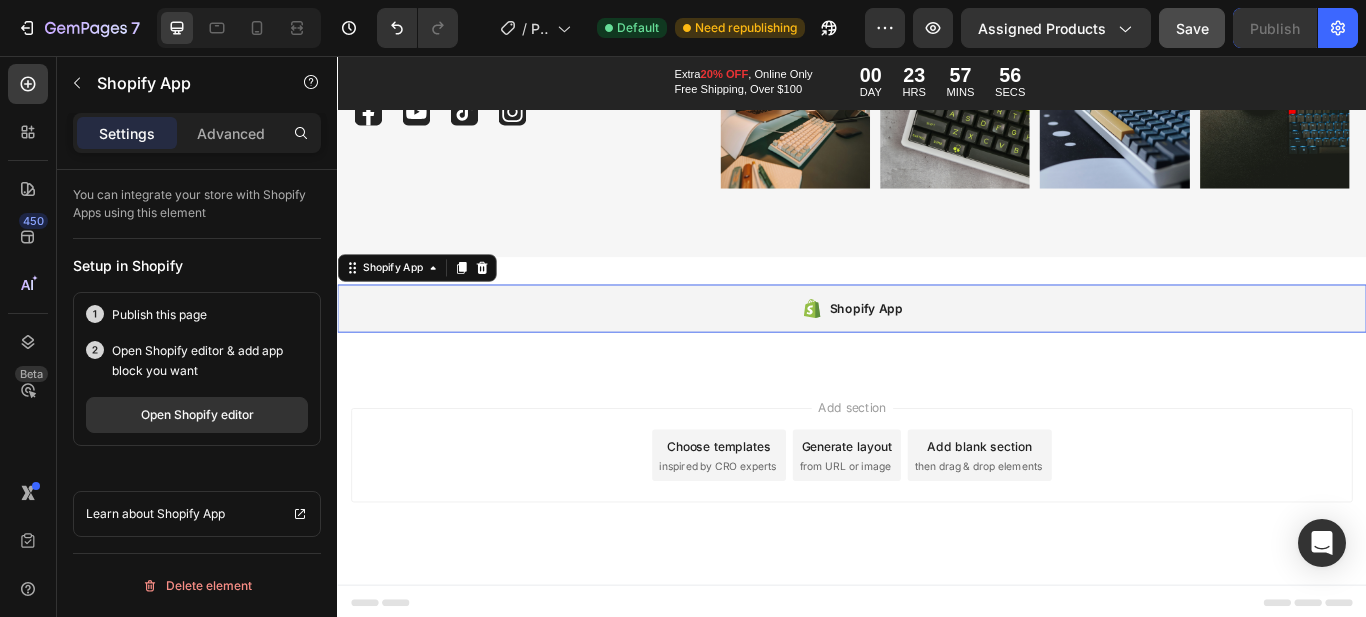 click on "Shopify App" at bounding box center [937, 351] 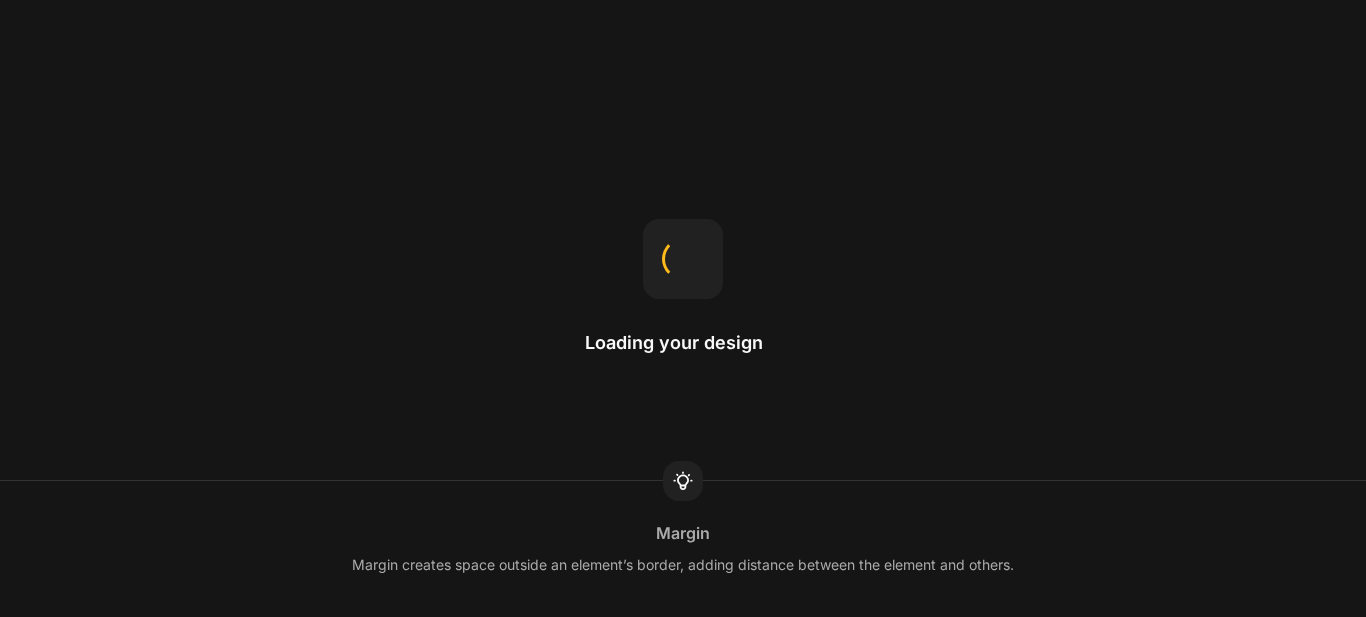 scroll, scrollTop: 0, scrollLeft: 0, axis: both 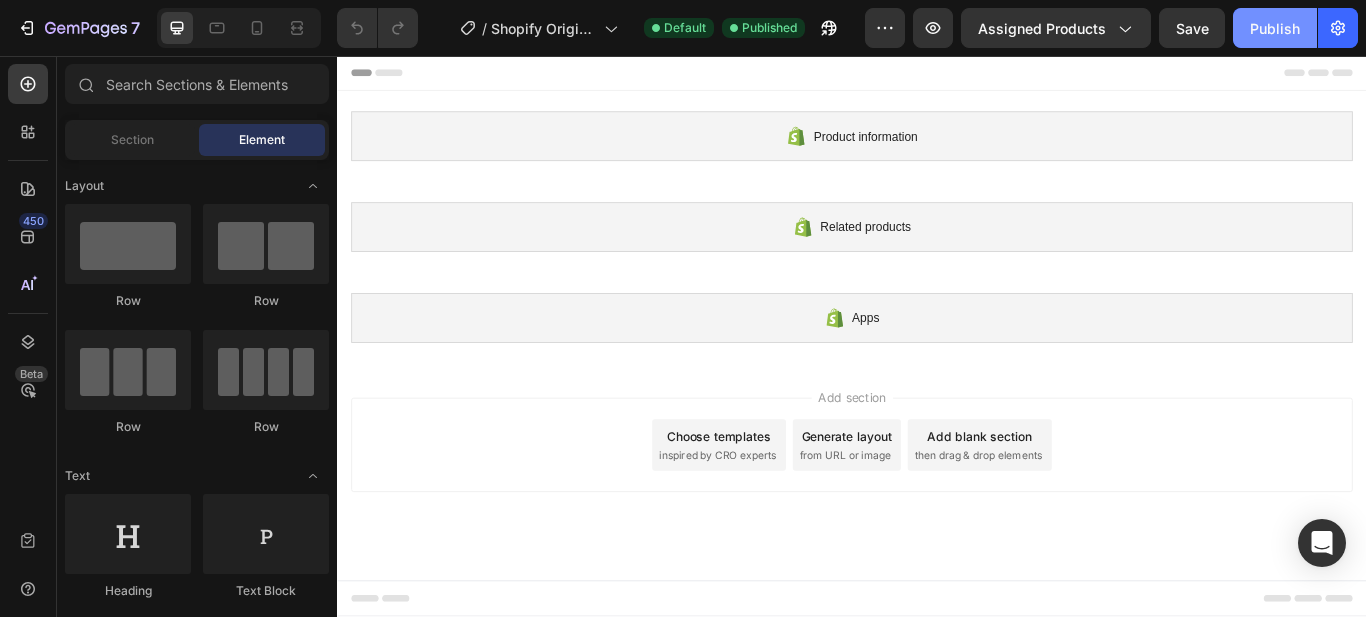 click on "Publish" at bounding box center [1275, 28] 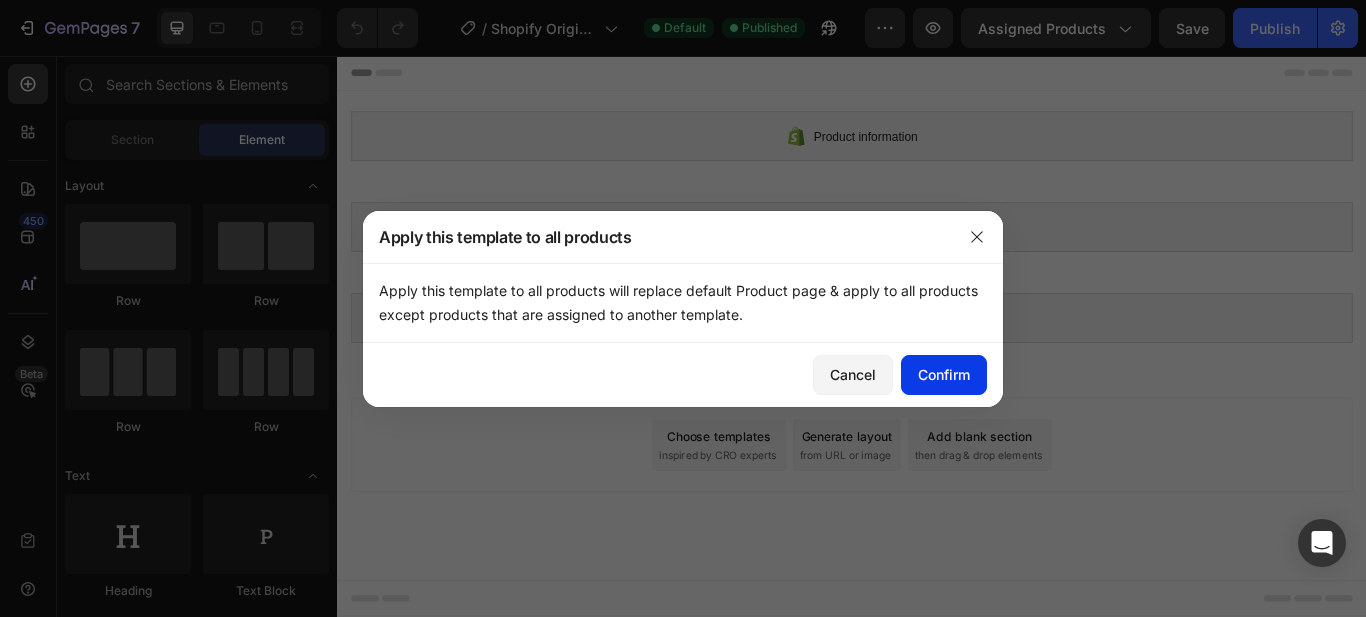 click on "Confirm" 